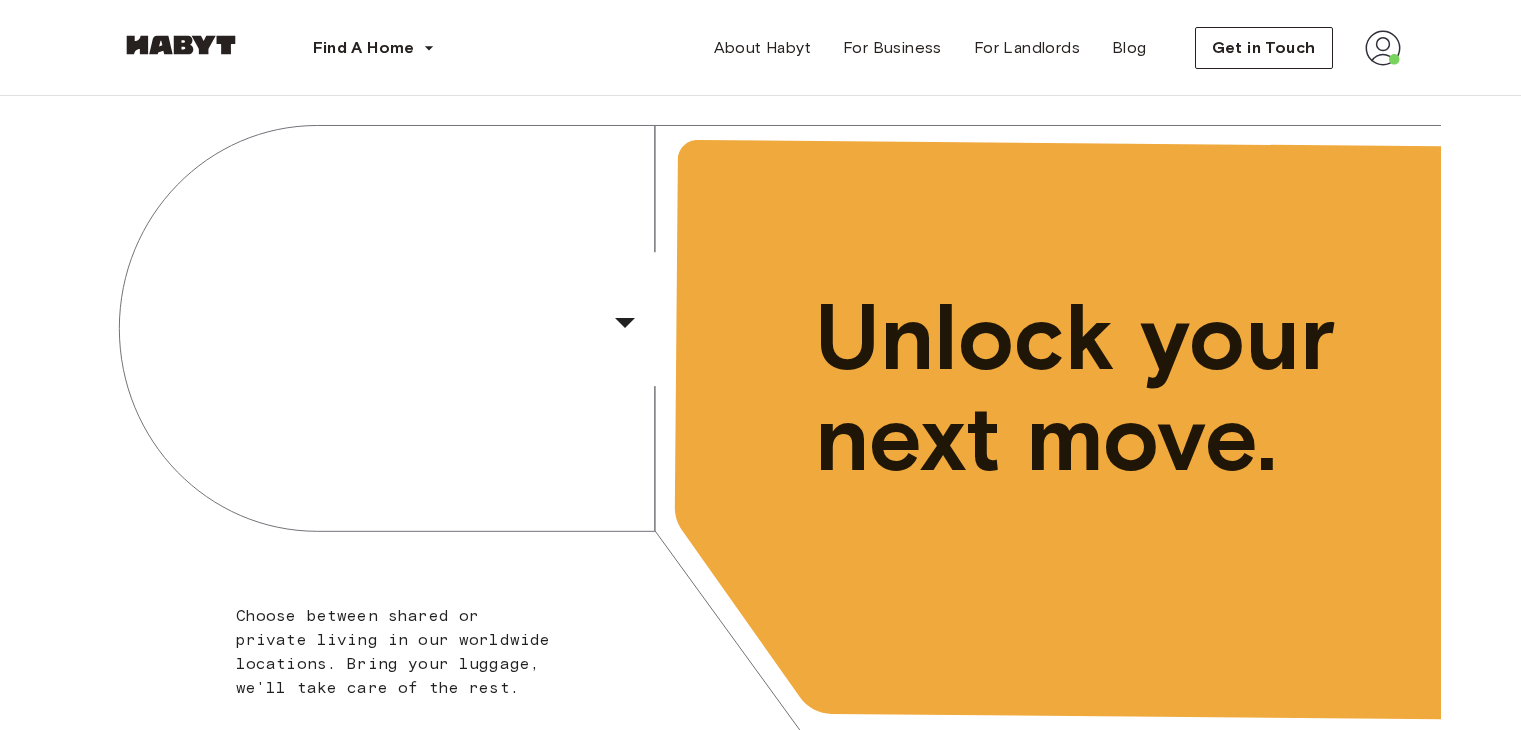 scroll, scrollTop: 0, scrollLeft: 0, axis: both 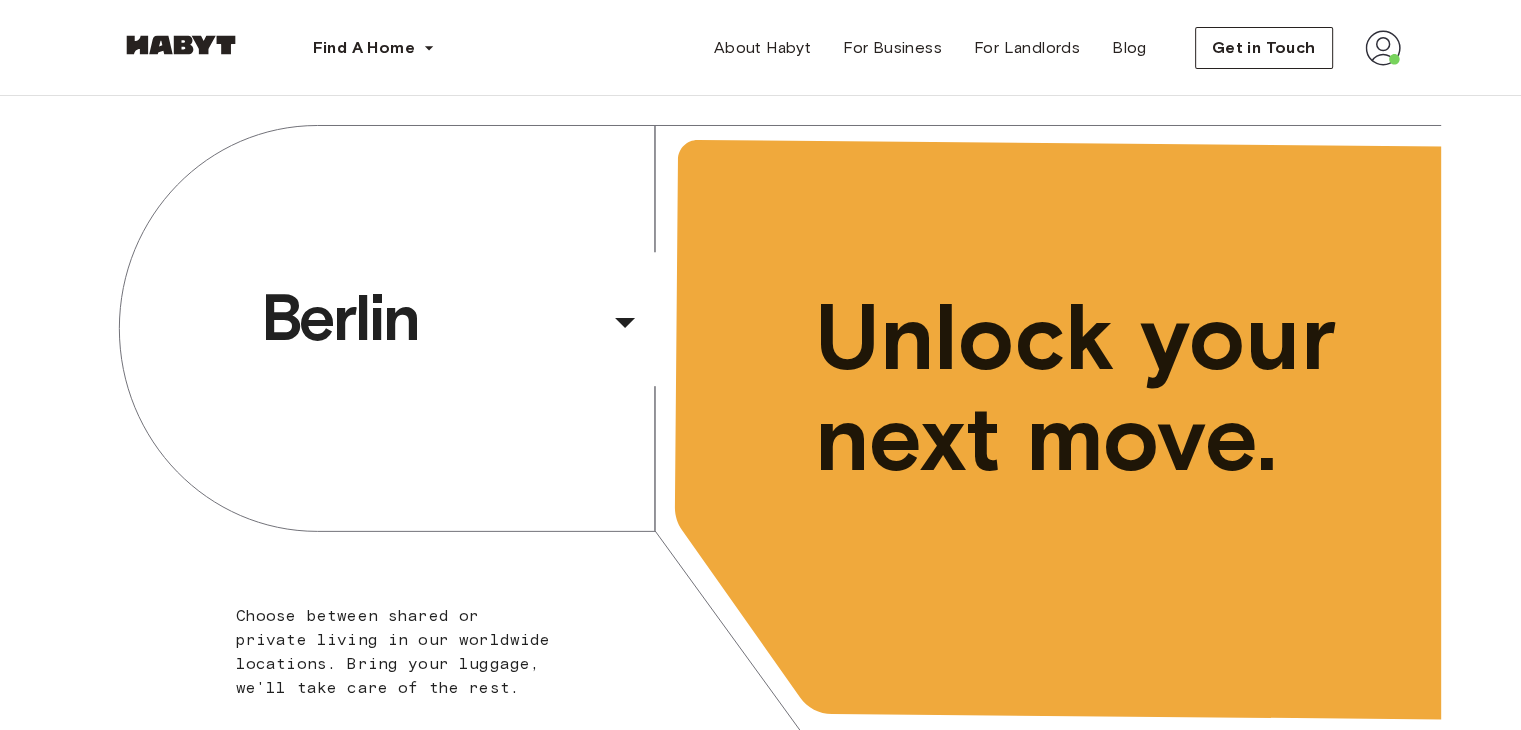 click at bounding box center (1383, 48) 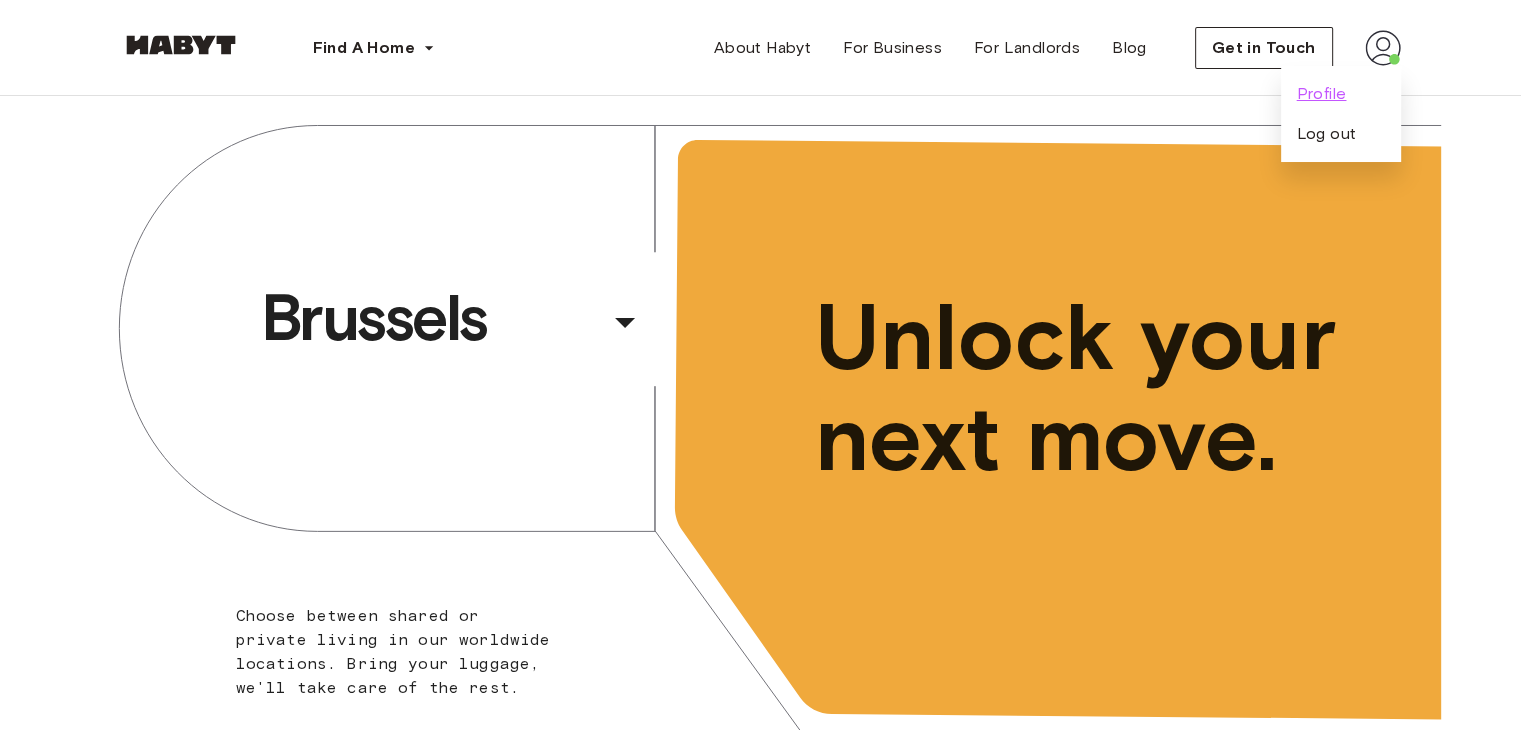 click on "Profile" at bounding box center [1322, 94] 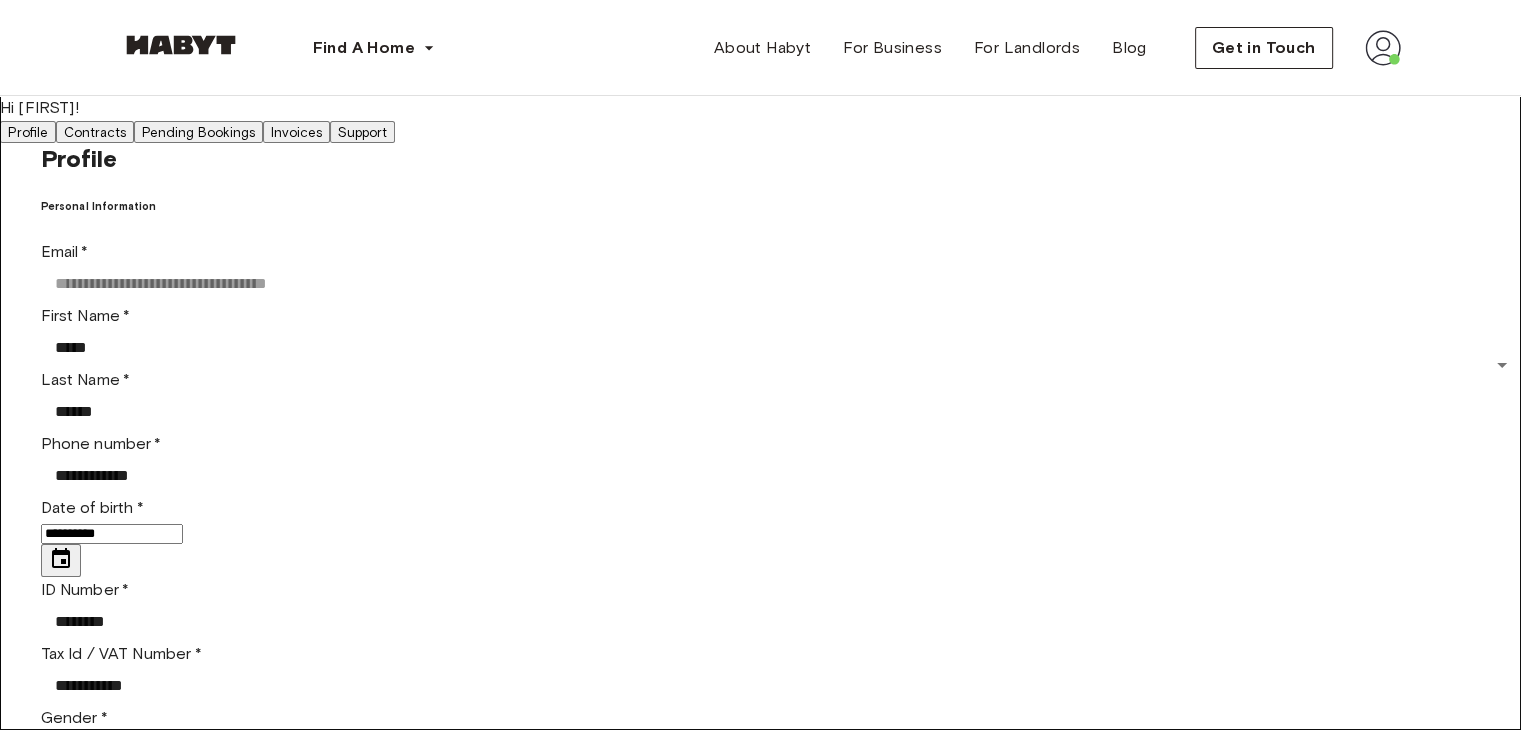 click on "Invoices" at bounding box center [296, 132] 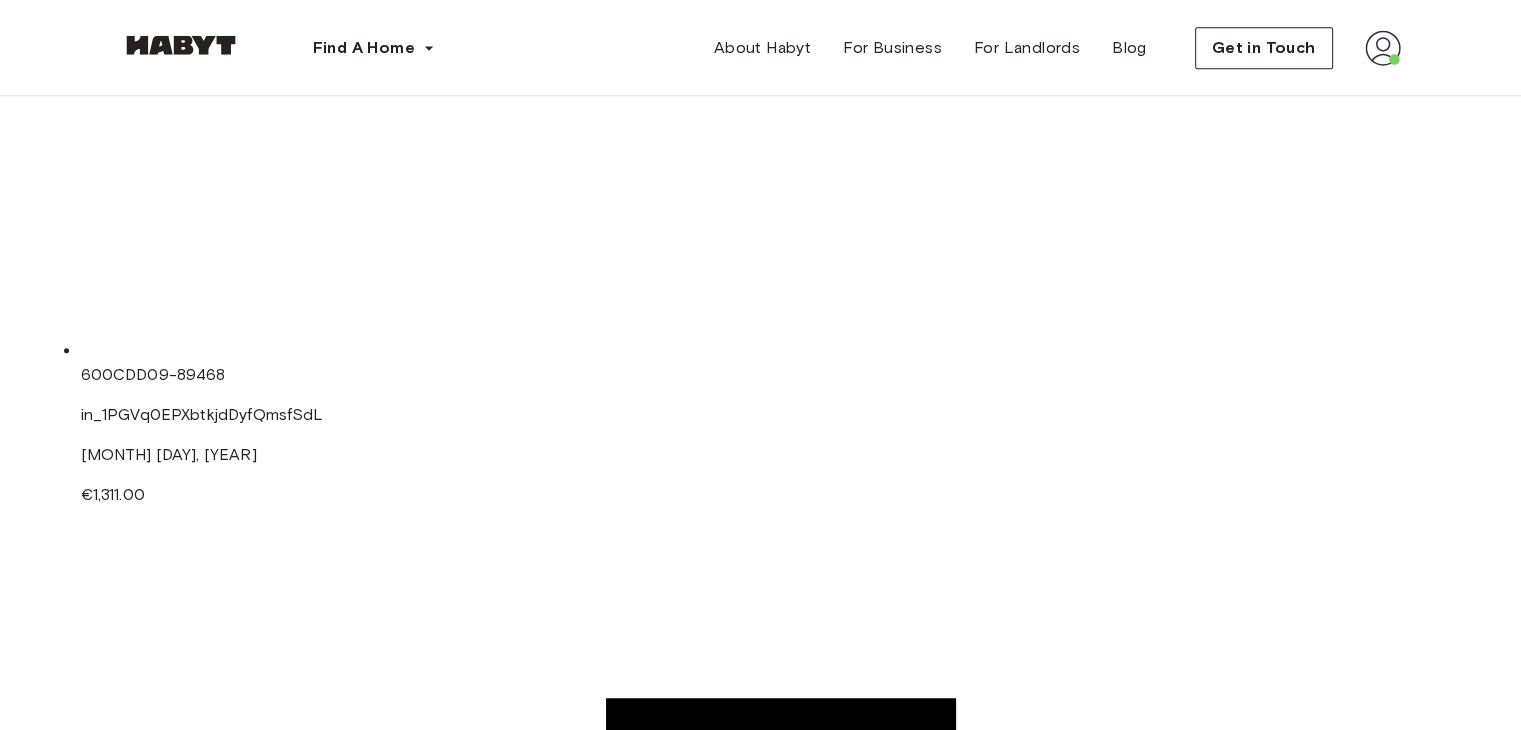 scroll, scrollTop: 1200, scrollLeft: 0, axis: vertical 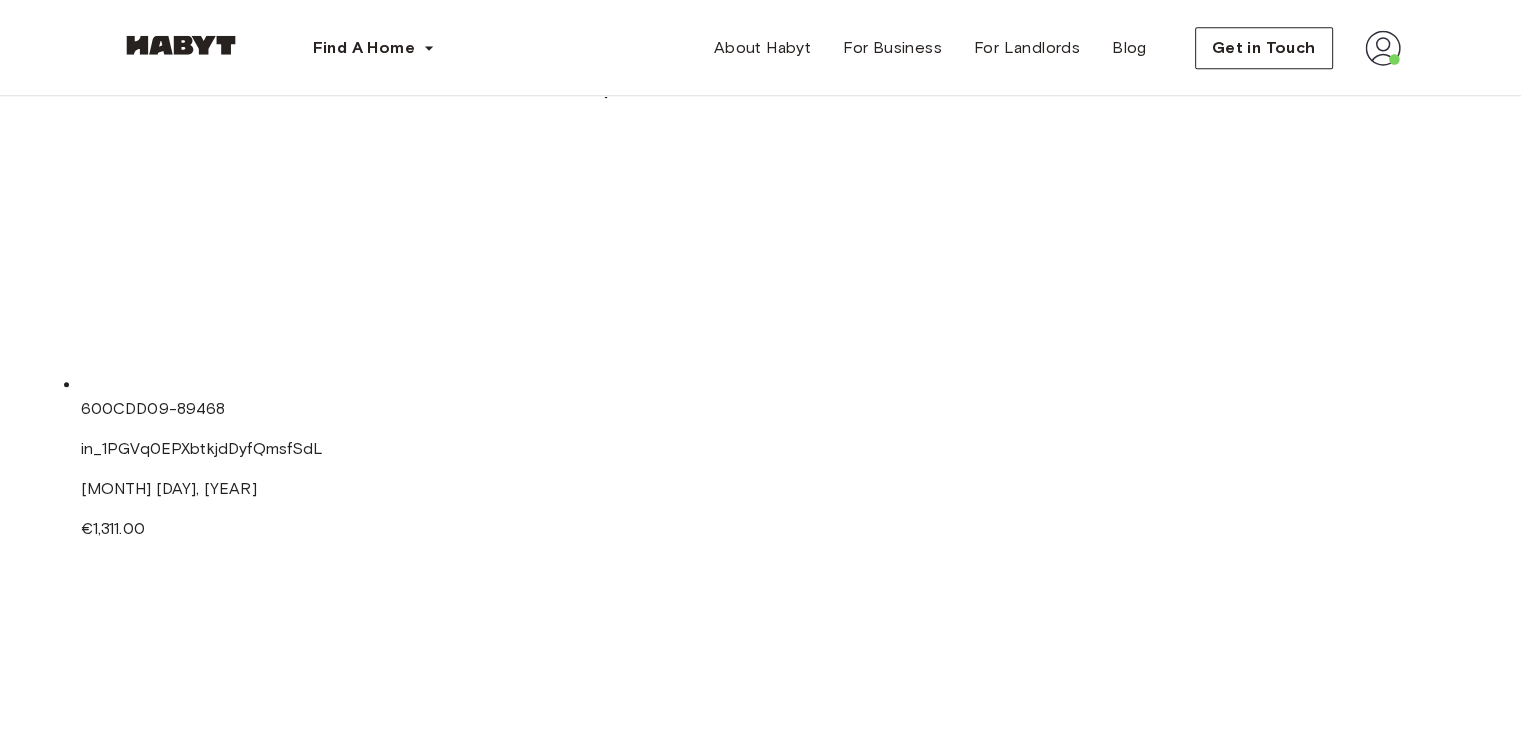click 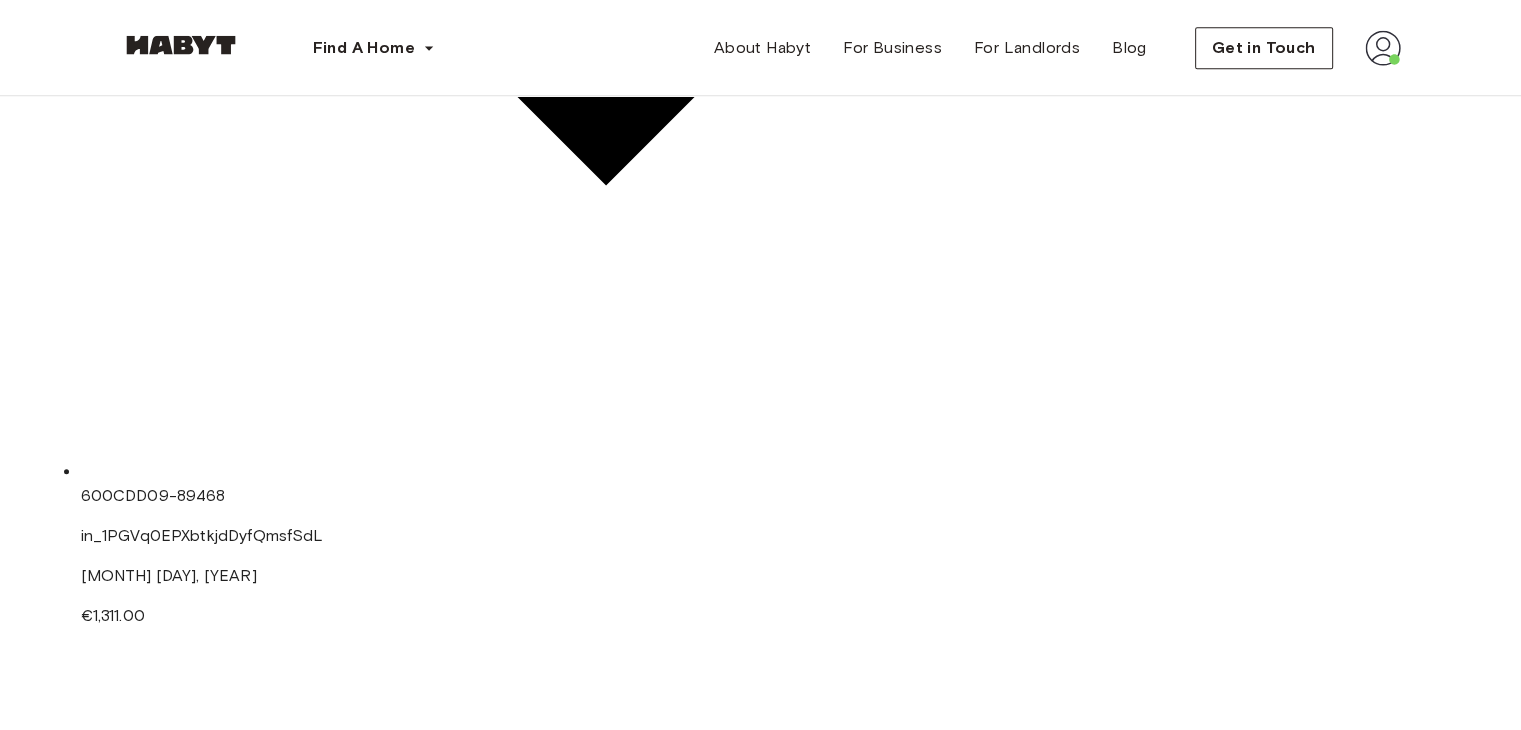 scroll, scrollTop: 1100, scrollLeft: 0, axis: vertical 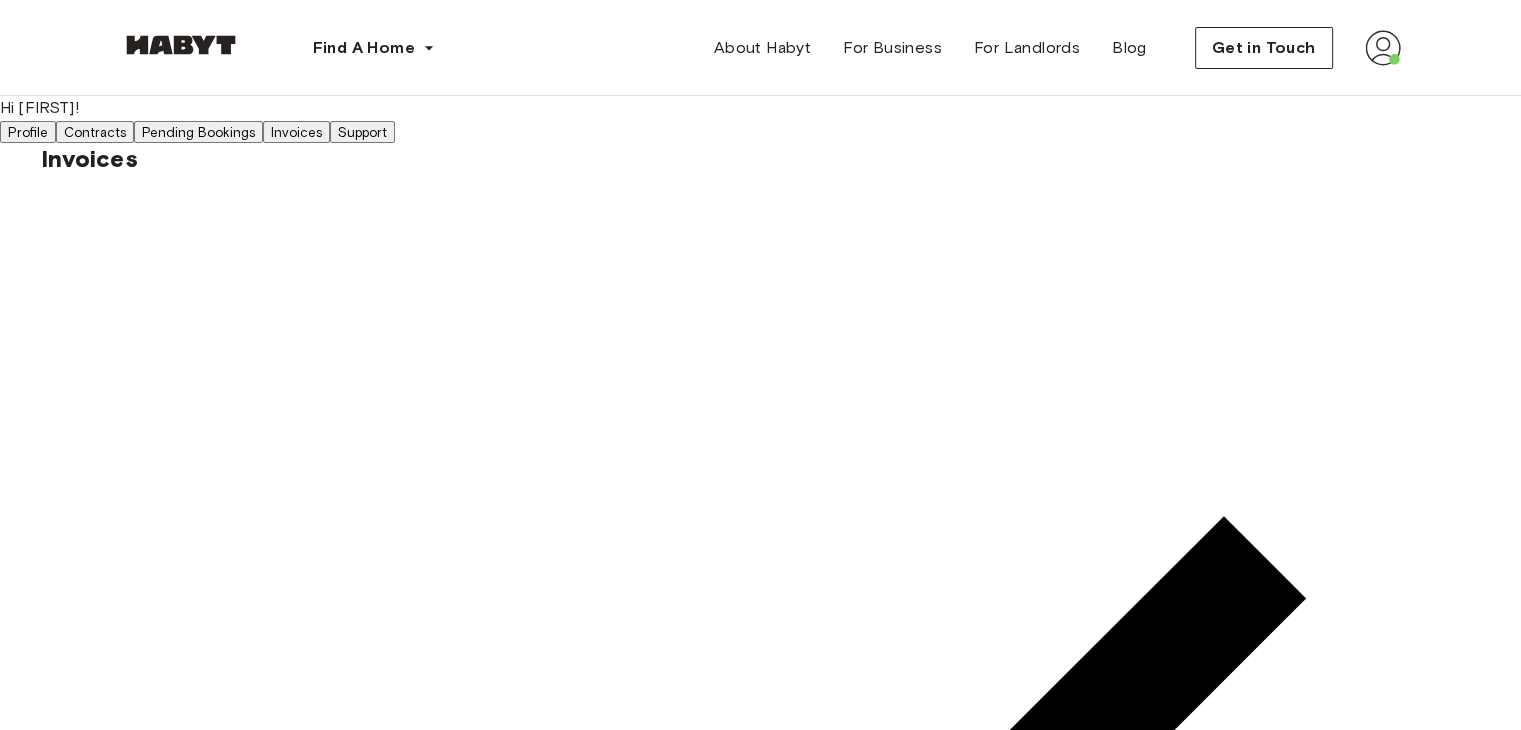 click on "Pending Bookings" at bounding box center [198, 132] 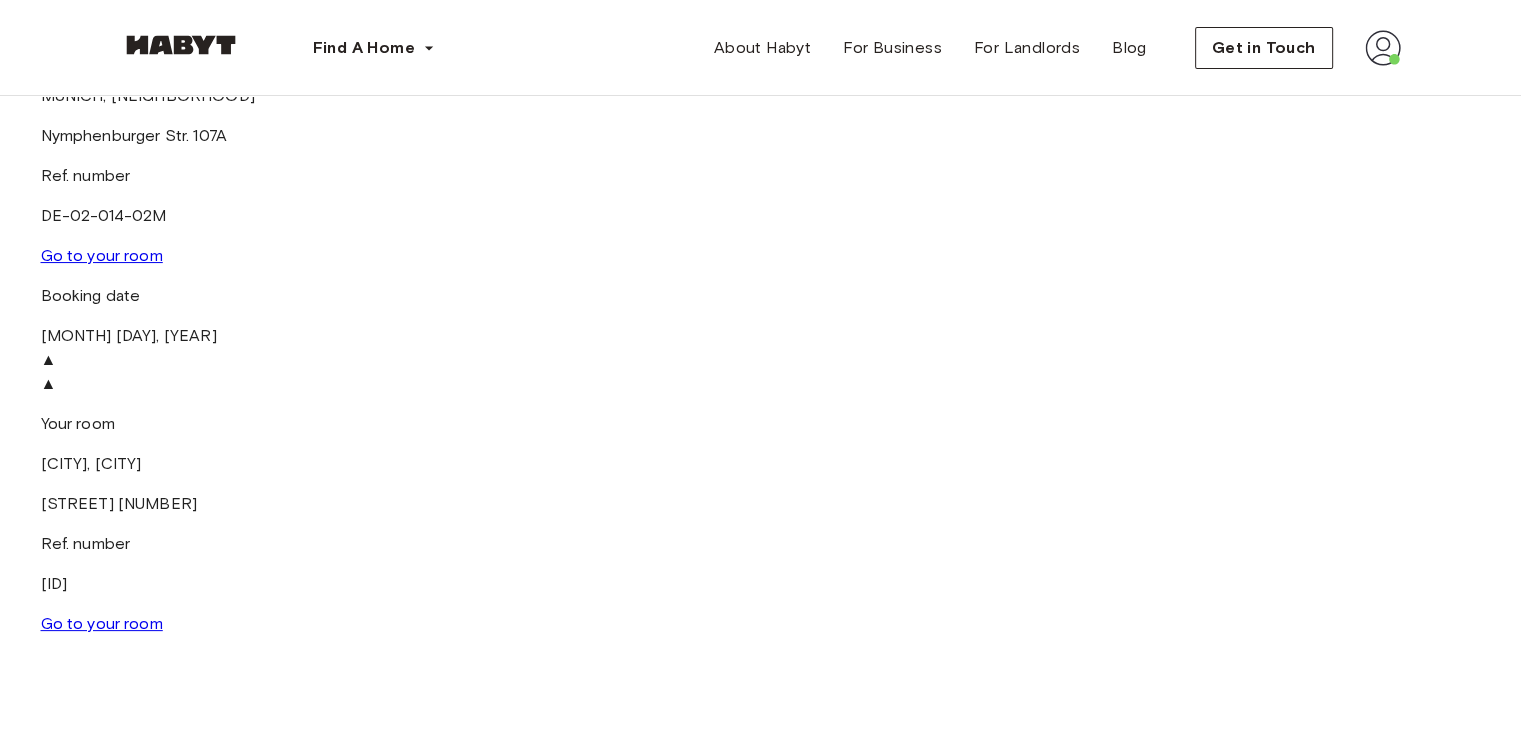 scroll, scrollTop: 200, scrollLeft: 0, axis: vertical 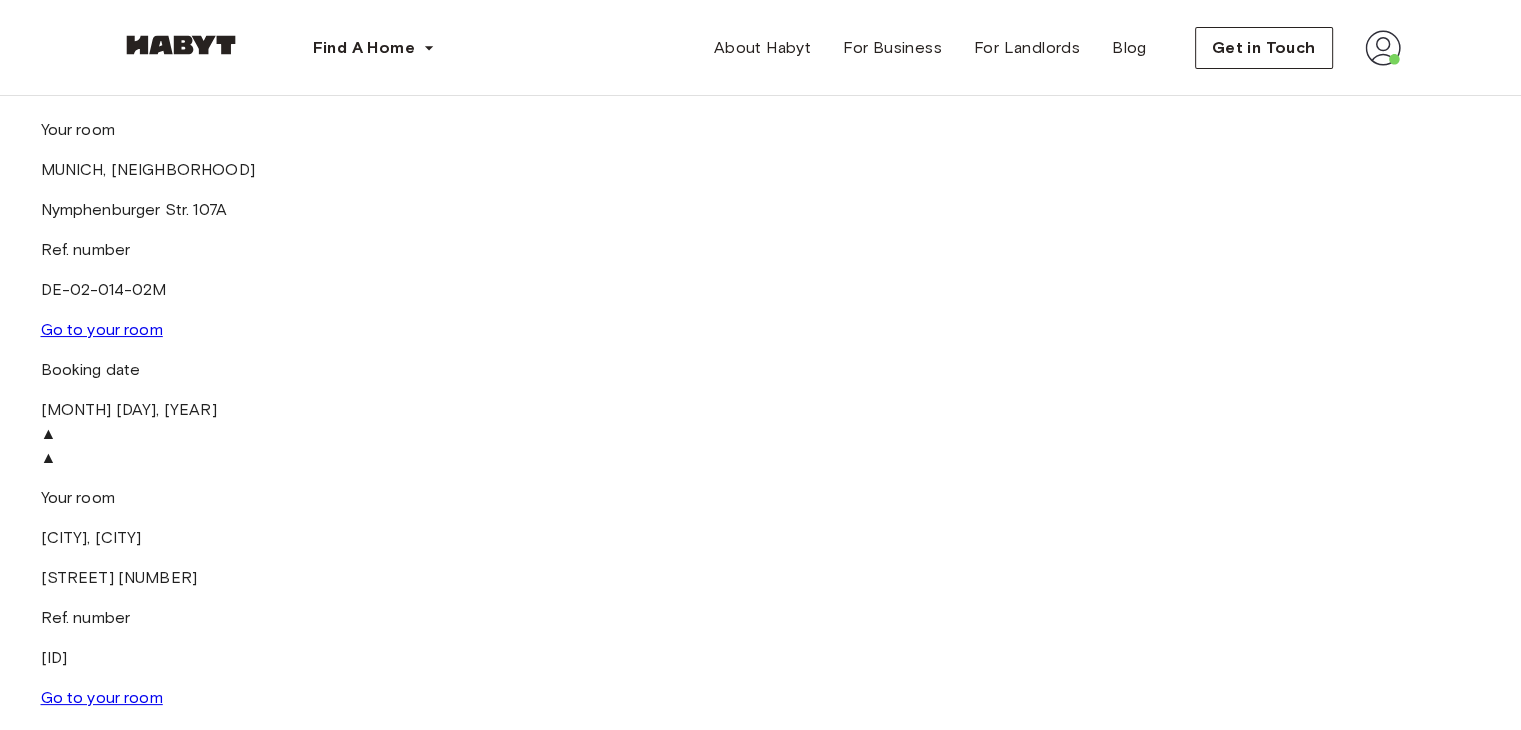 click on "Go to your room" at bounding box center [102, 697] 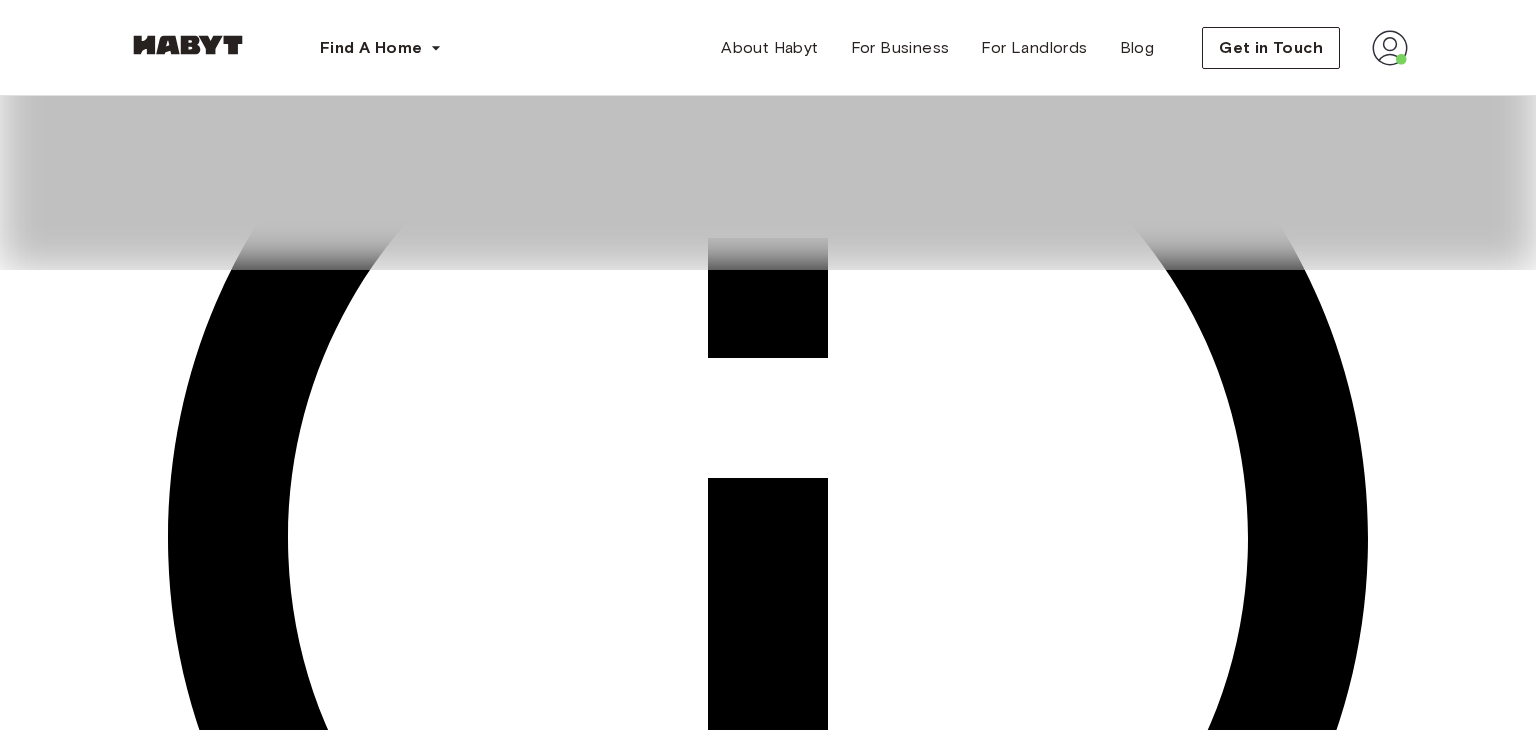 scroll, scrollTop: 0, scrollLeft: 0, axis: both 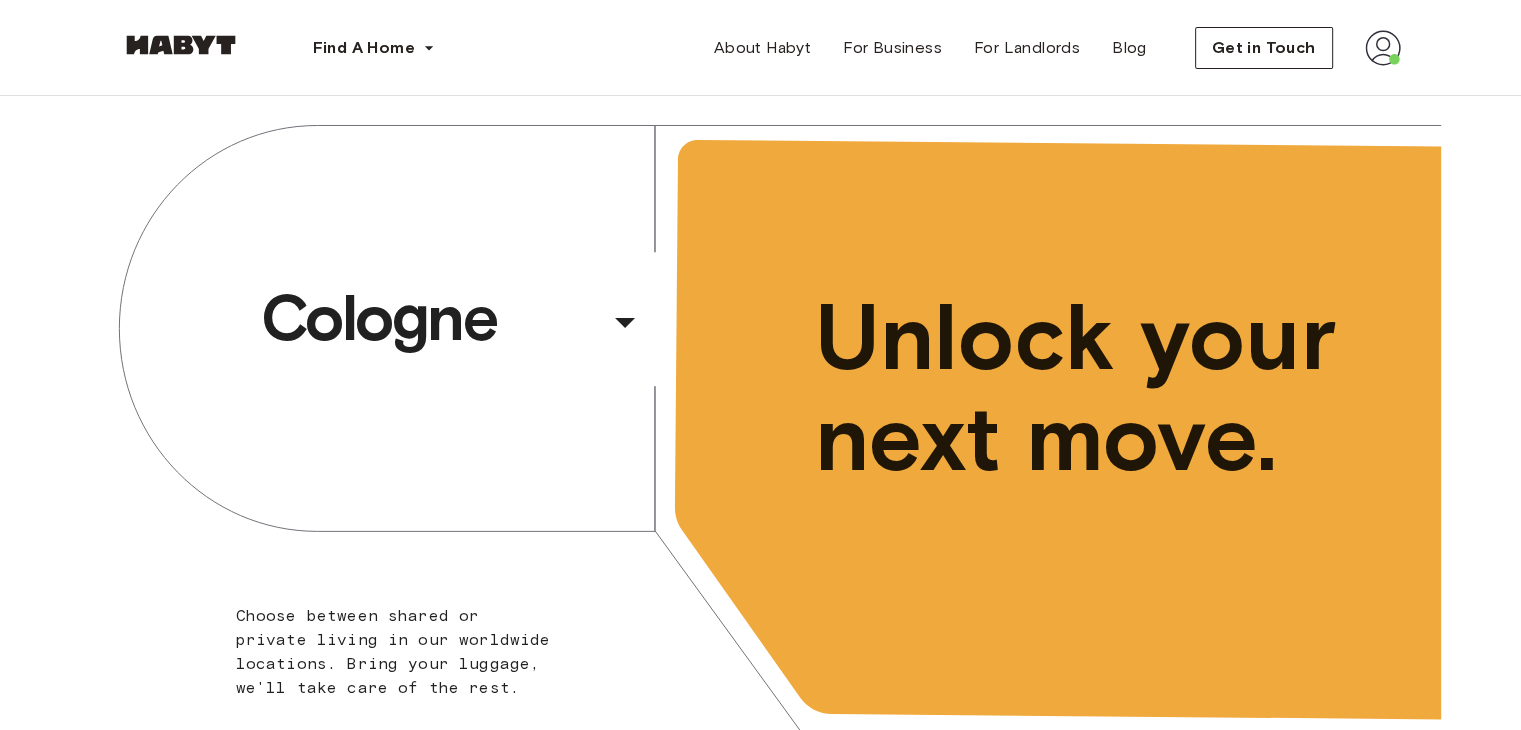 click at bounding box center [1383, 48] 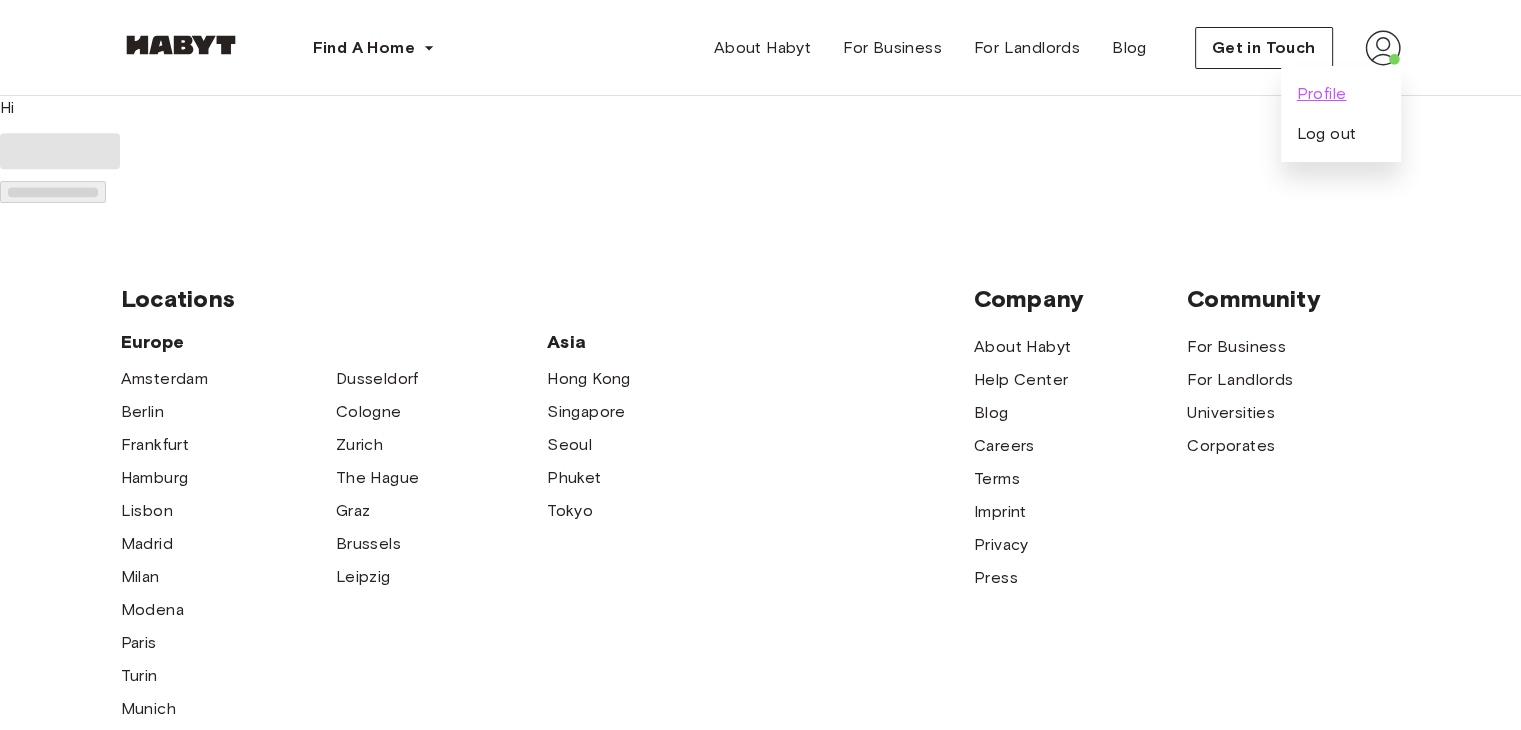 click on "Profile" at bounding box center [1322, 94] 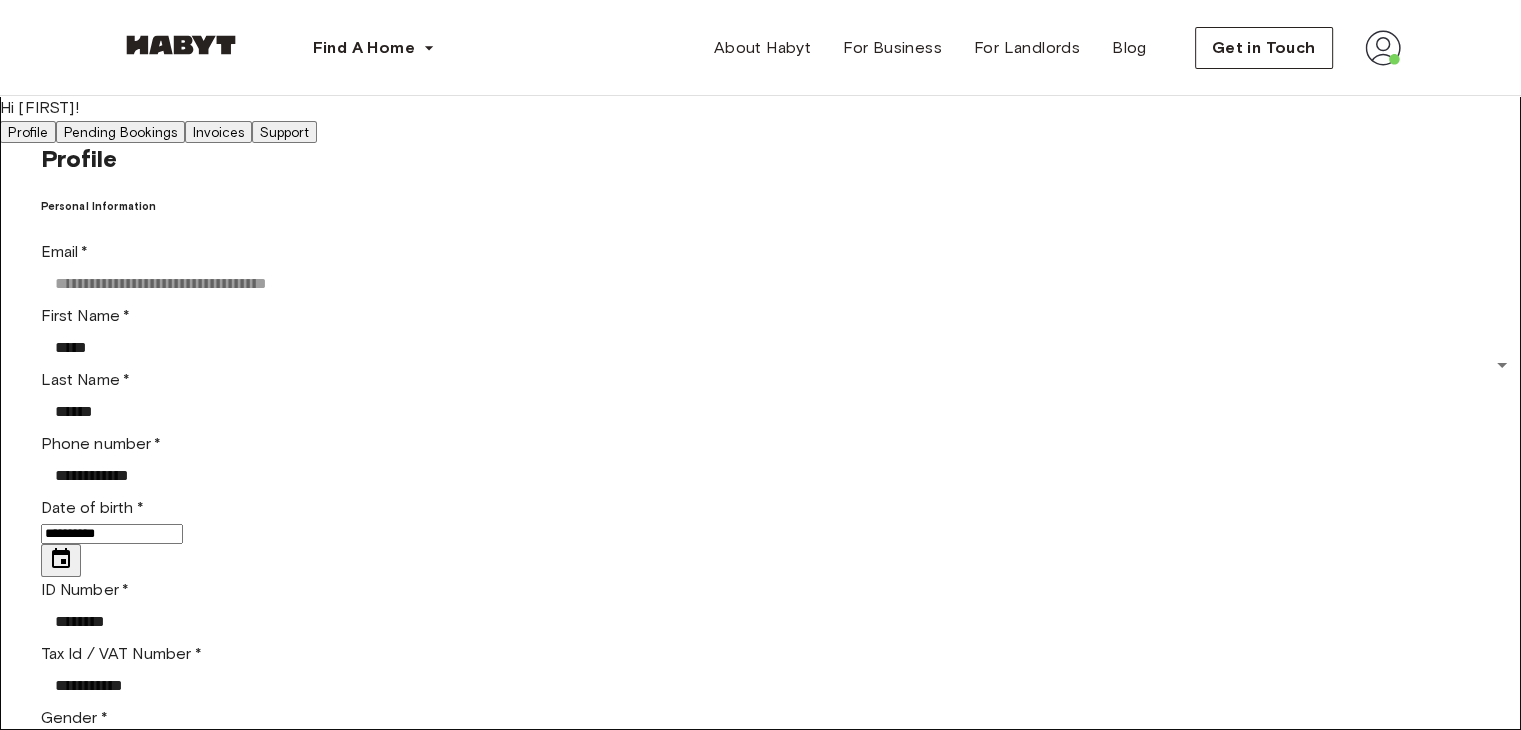 type on "********" 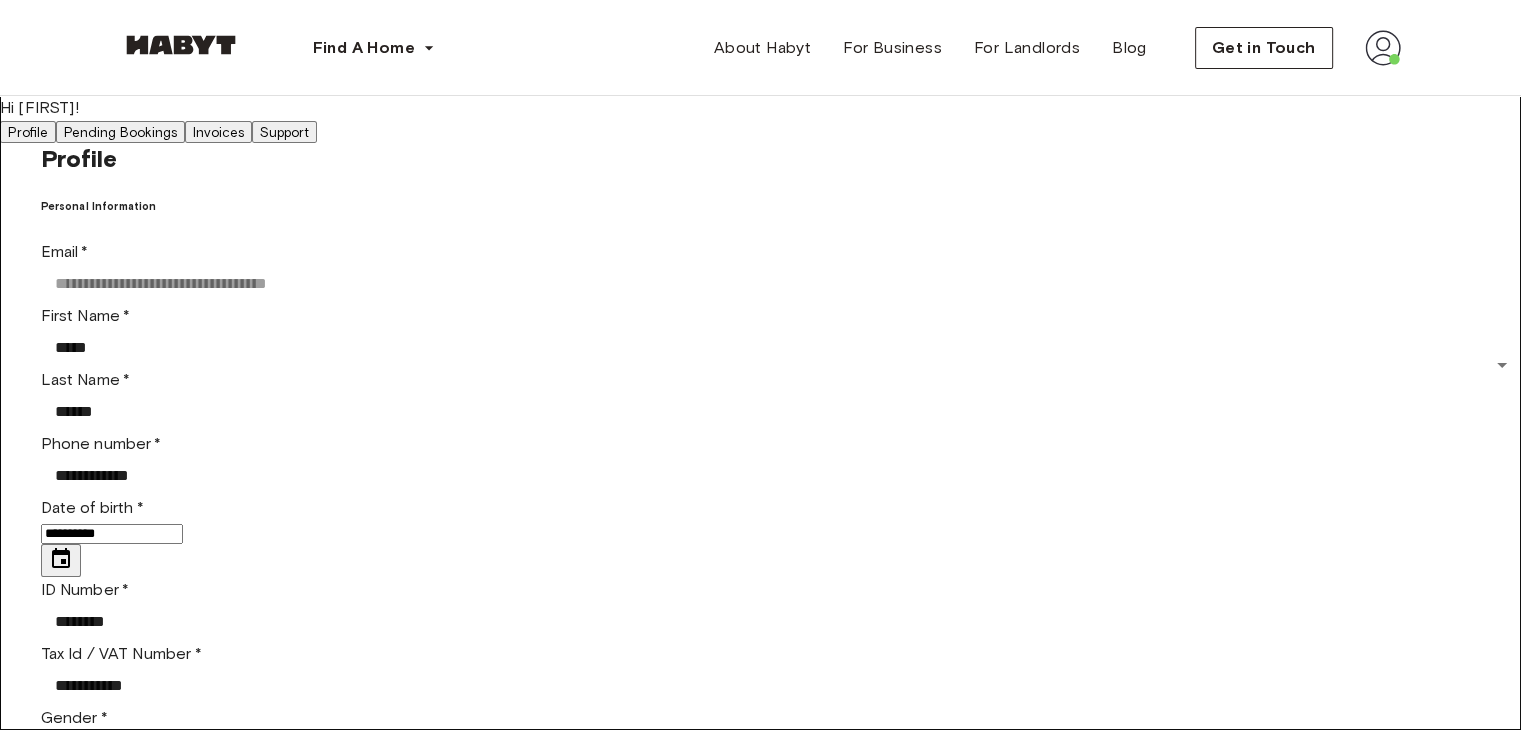 type on "****" 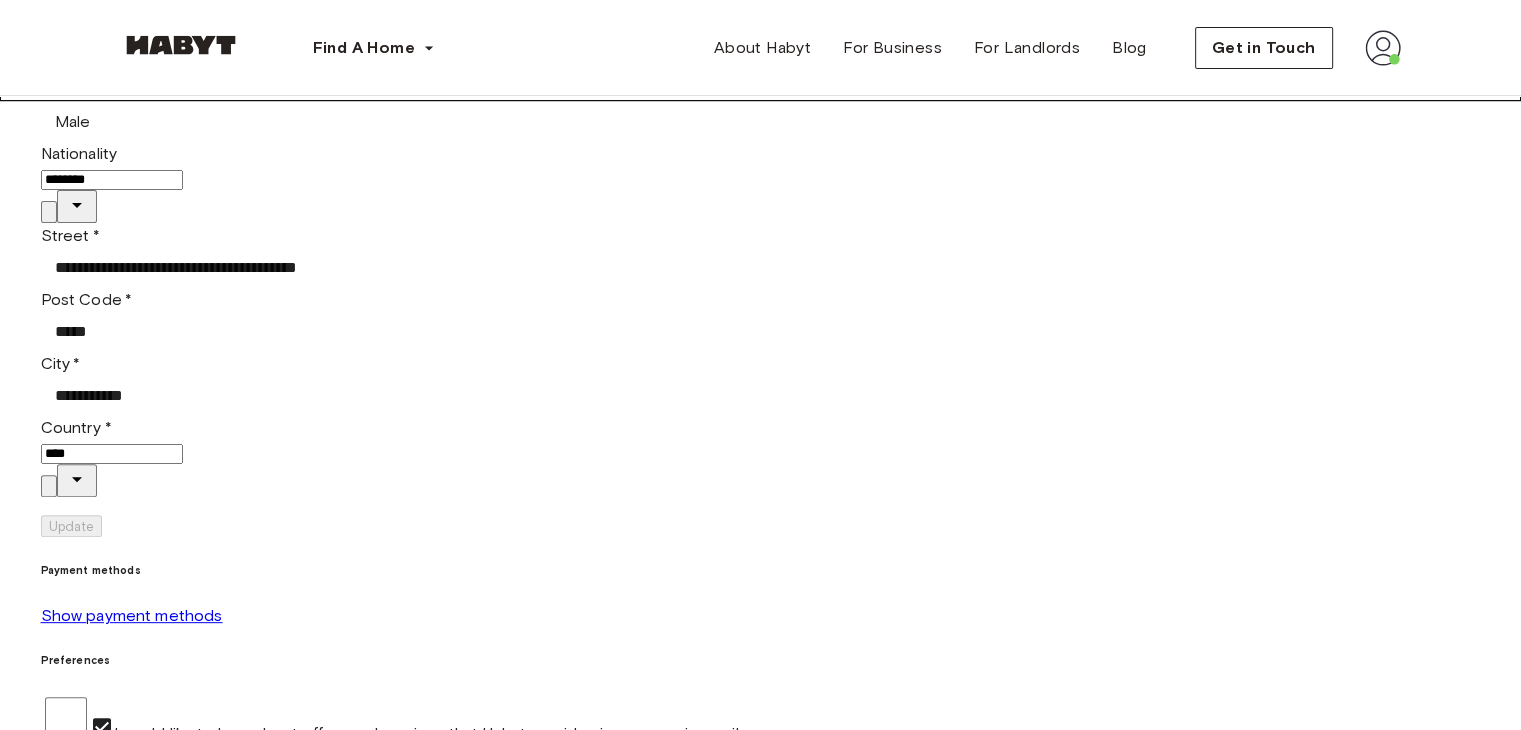 scroll, scrollTop: 600, scrollLeft: 0, axis: vertical 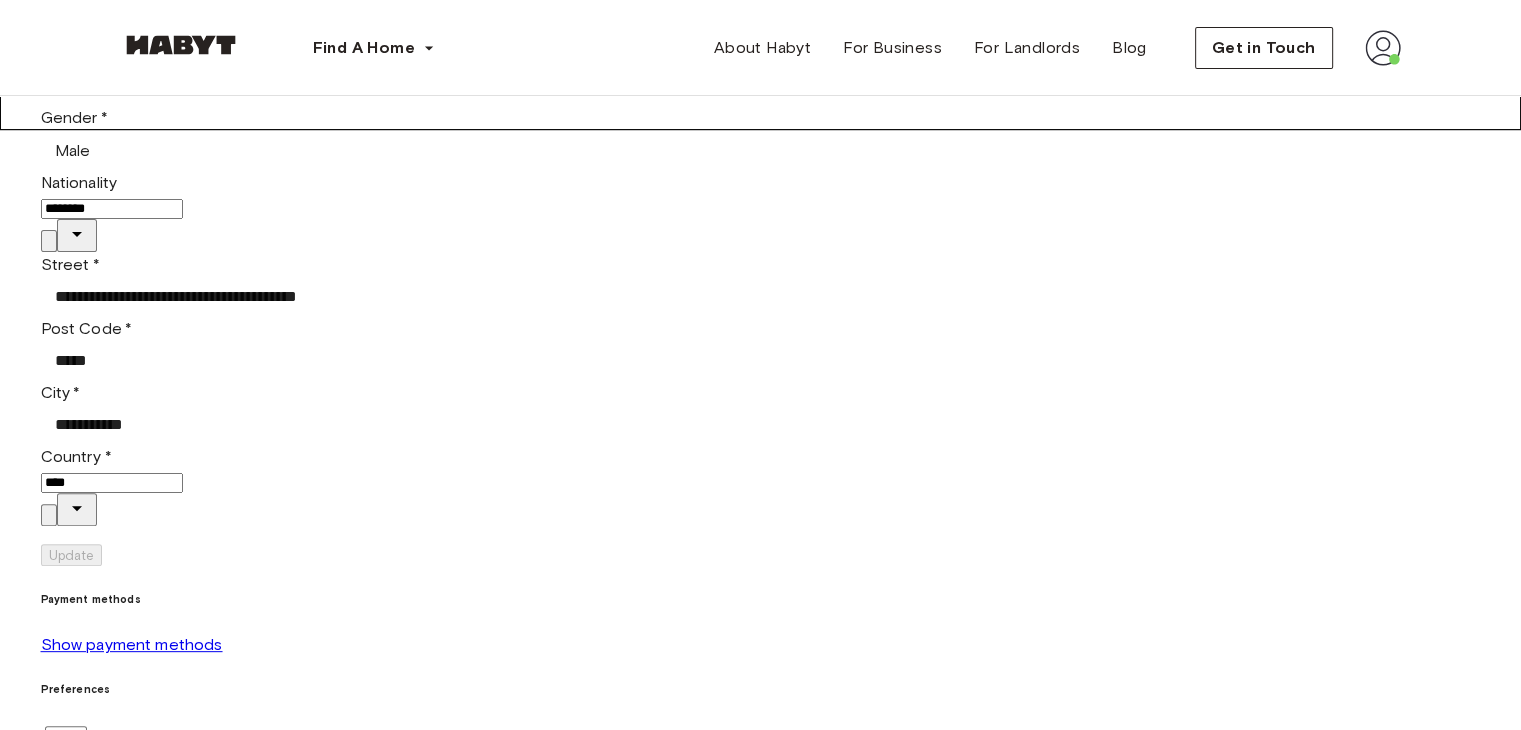 click on "Show payment methods" at bounding box center [132, 644] 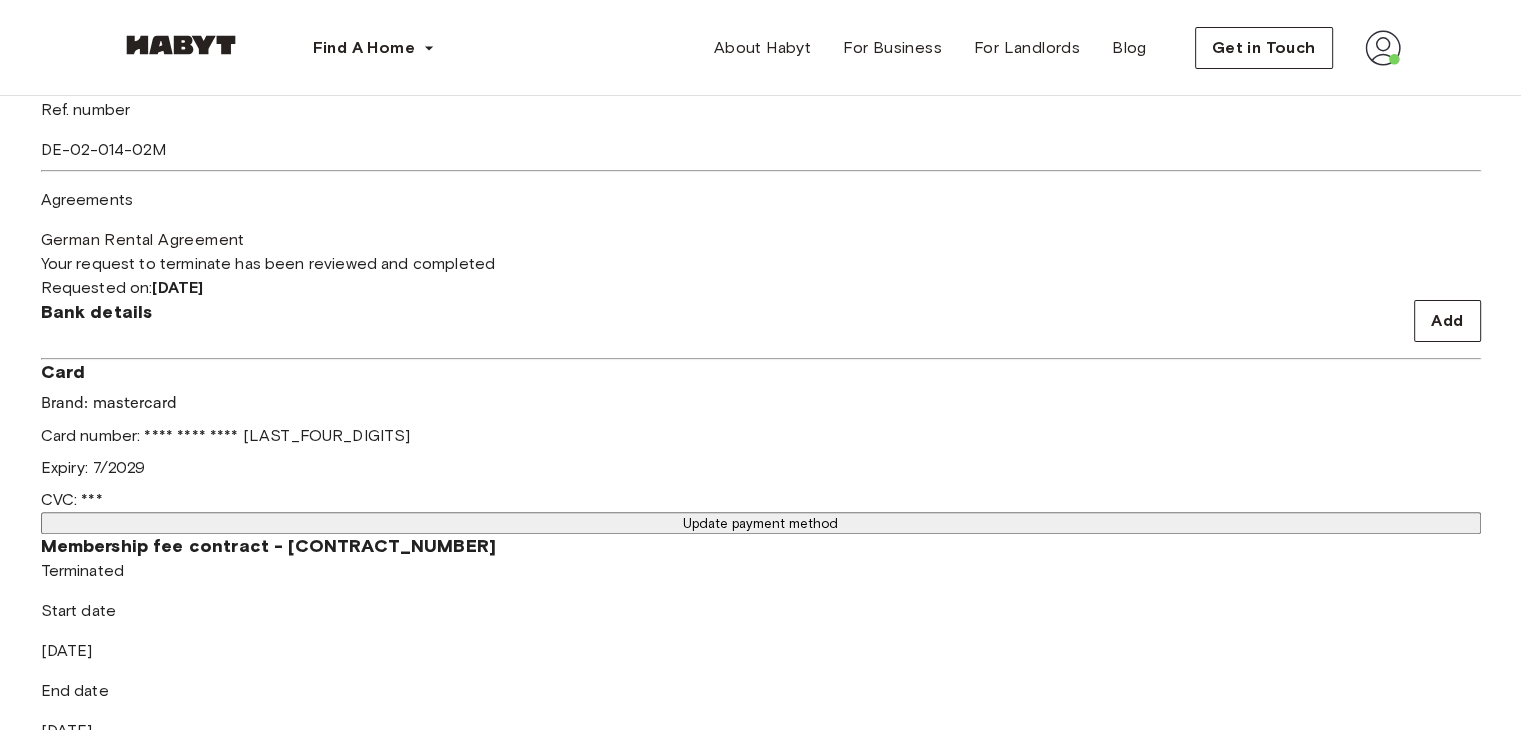 scroll, scrollTop: 500, scrollLeft: 0, axis: vertical 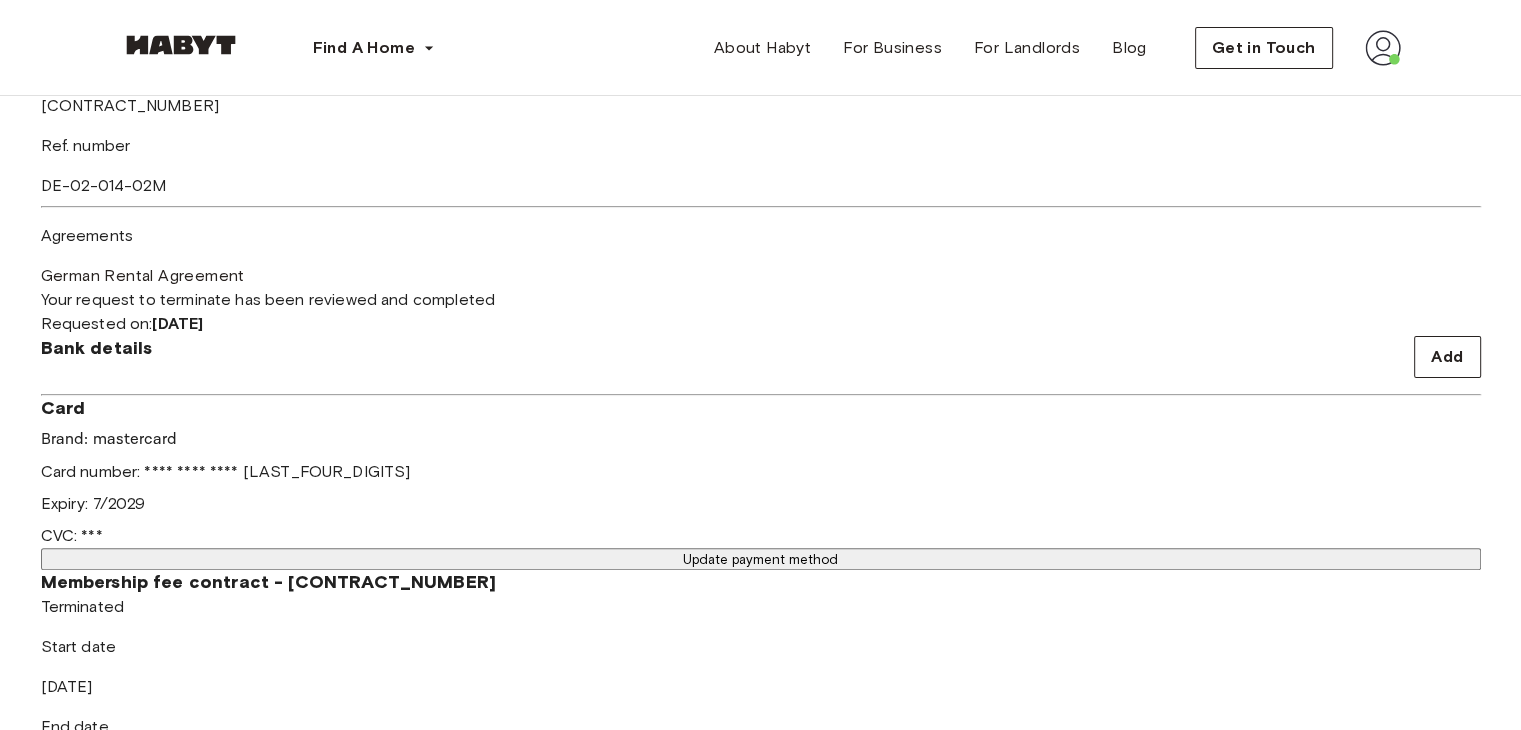 click at bounding box center [761, -277] 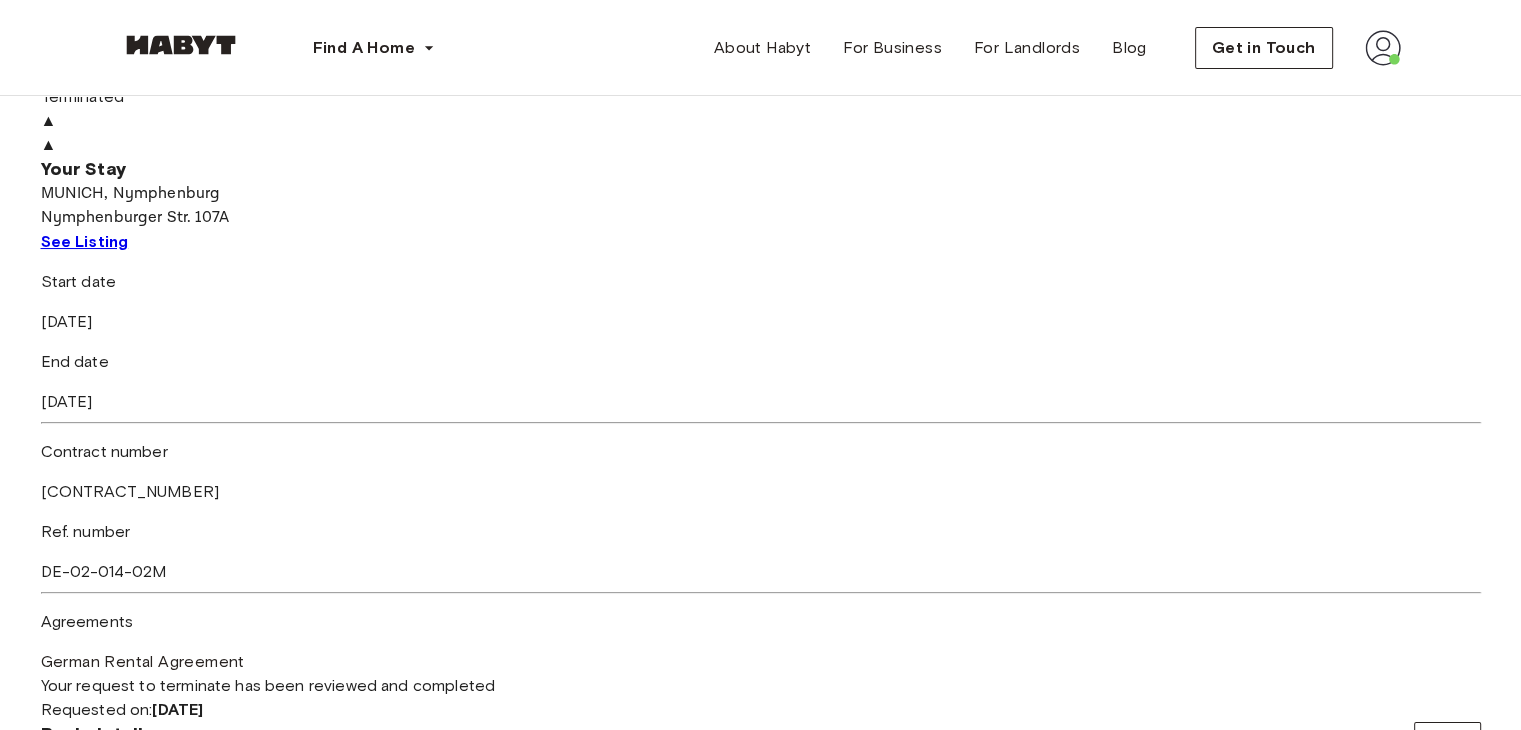 scroll, scrollTop: 0, scrollLeft: 0, axis: both 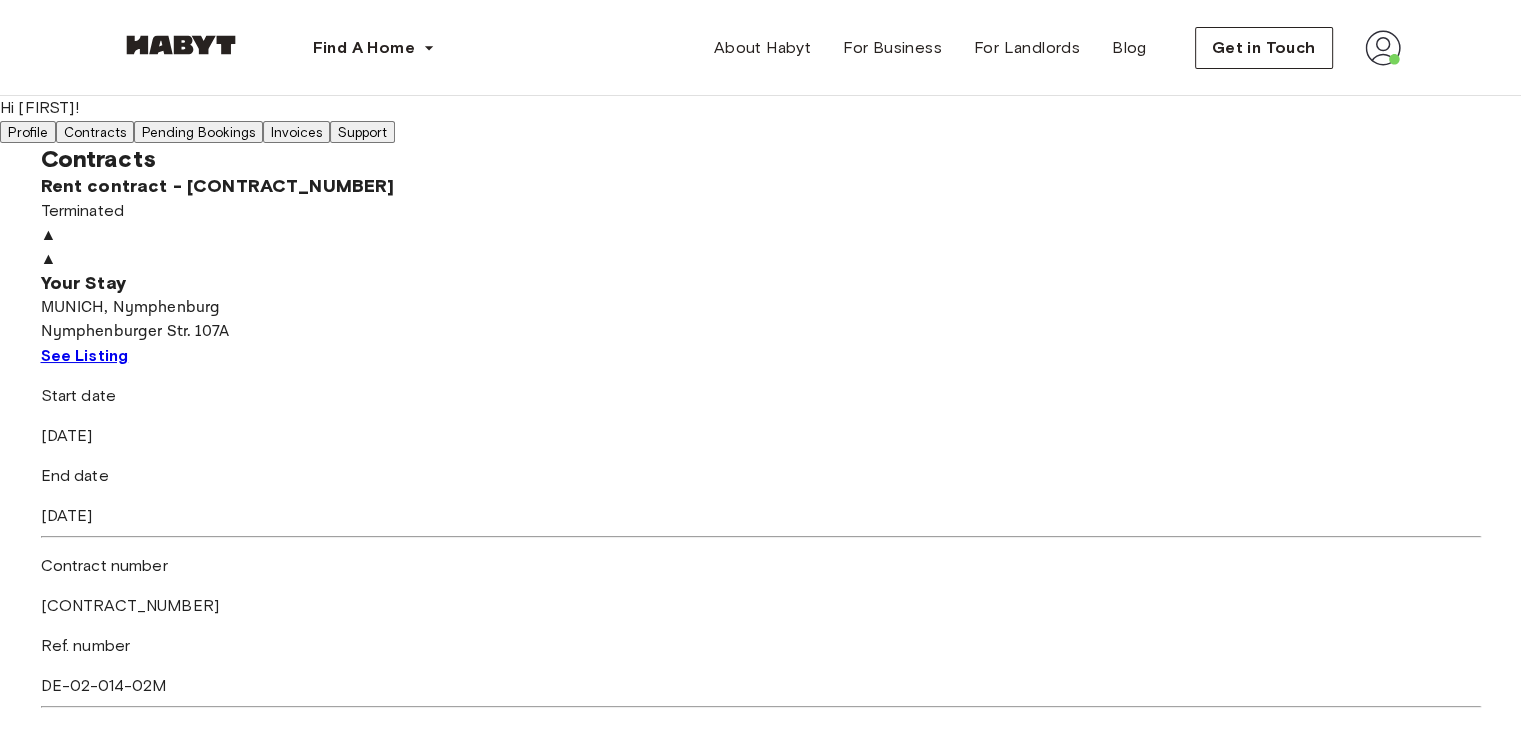 click on "Profile" at bounding box center [28, 132] 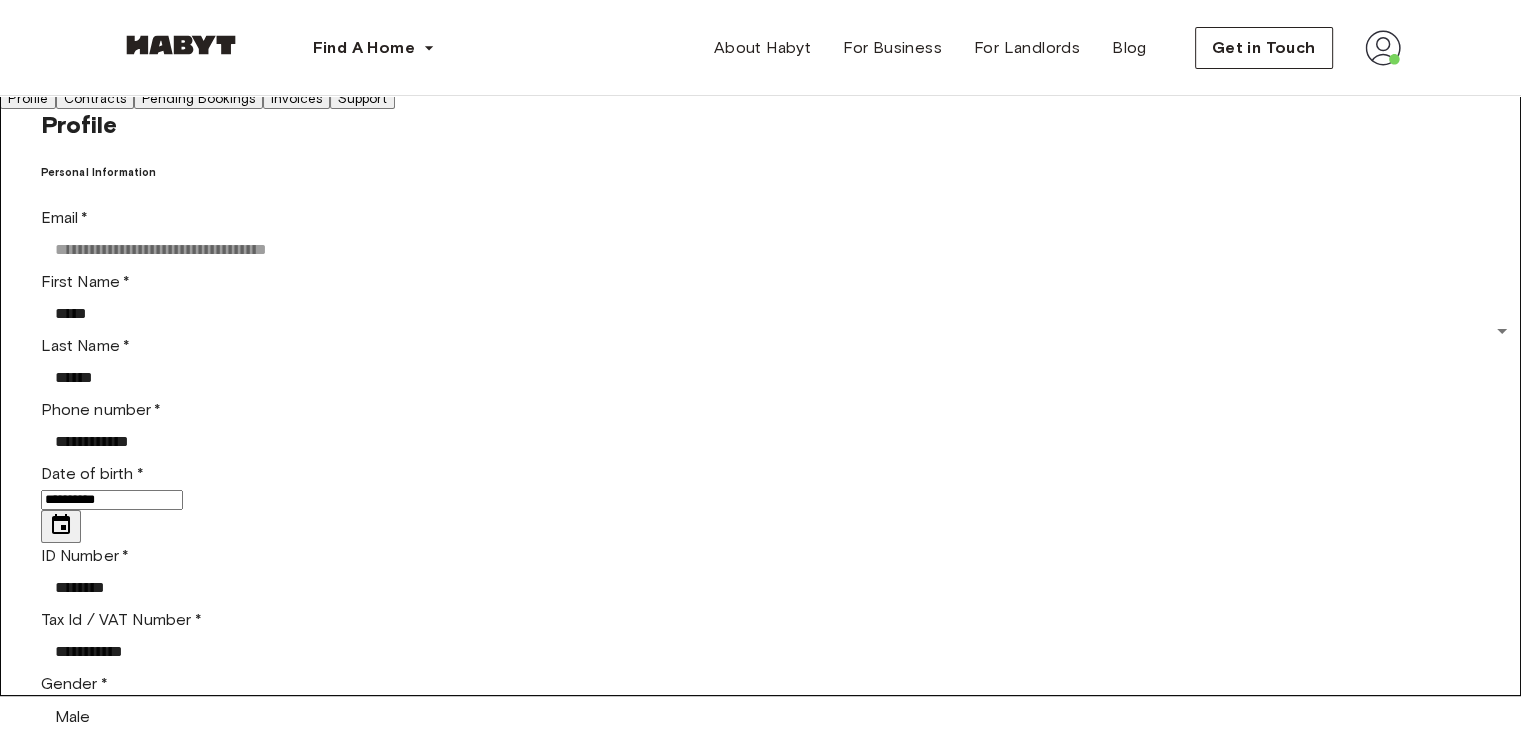scroll, scrollTop: 0, scrollLeft: 0, axis: both 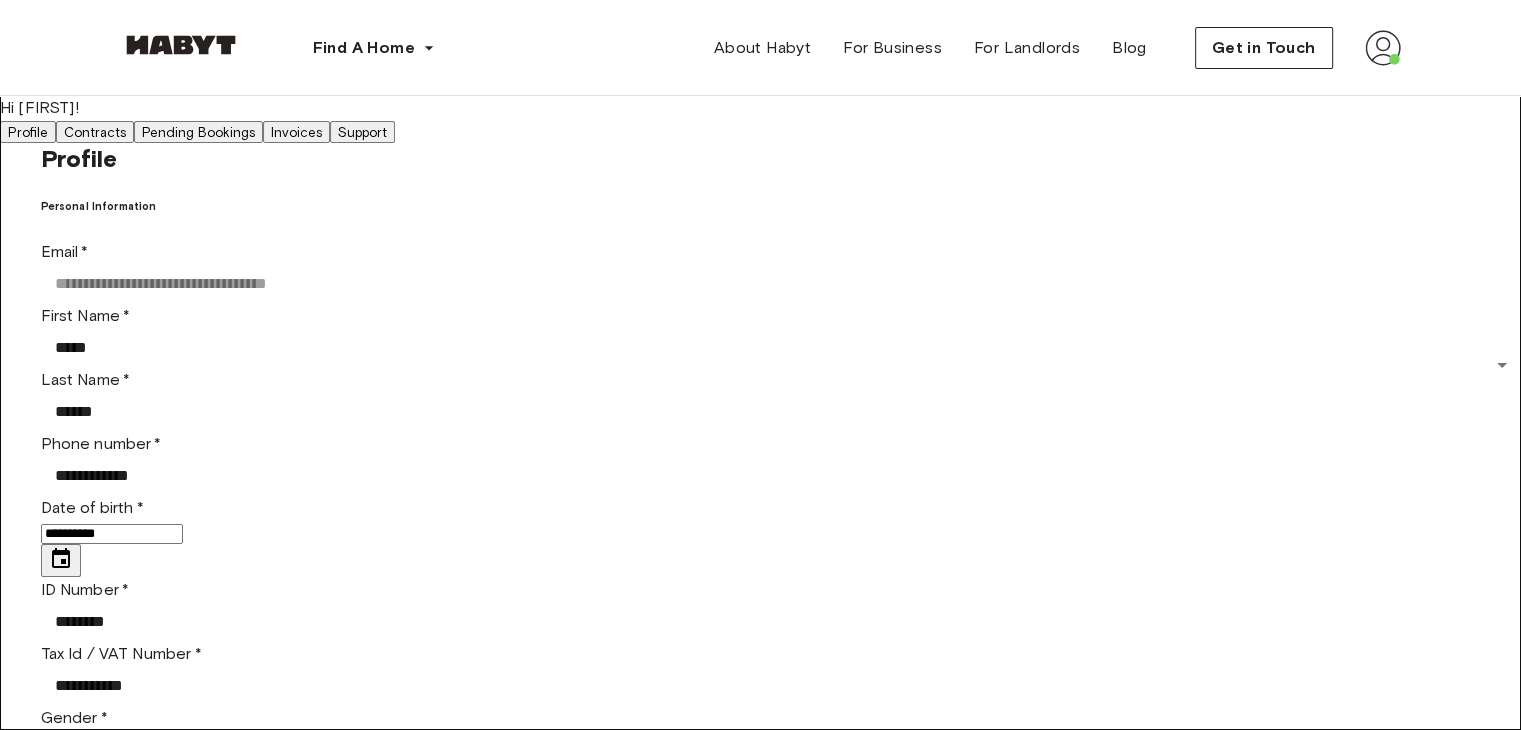 click on "Contracts" at bounding box center [95, 132] 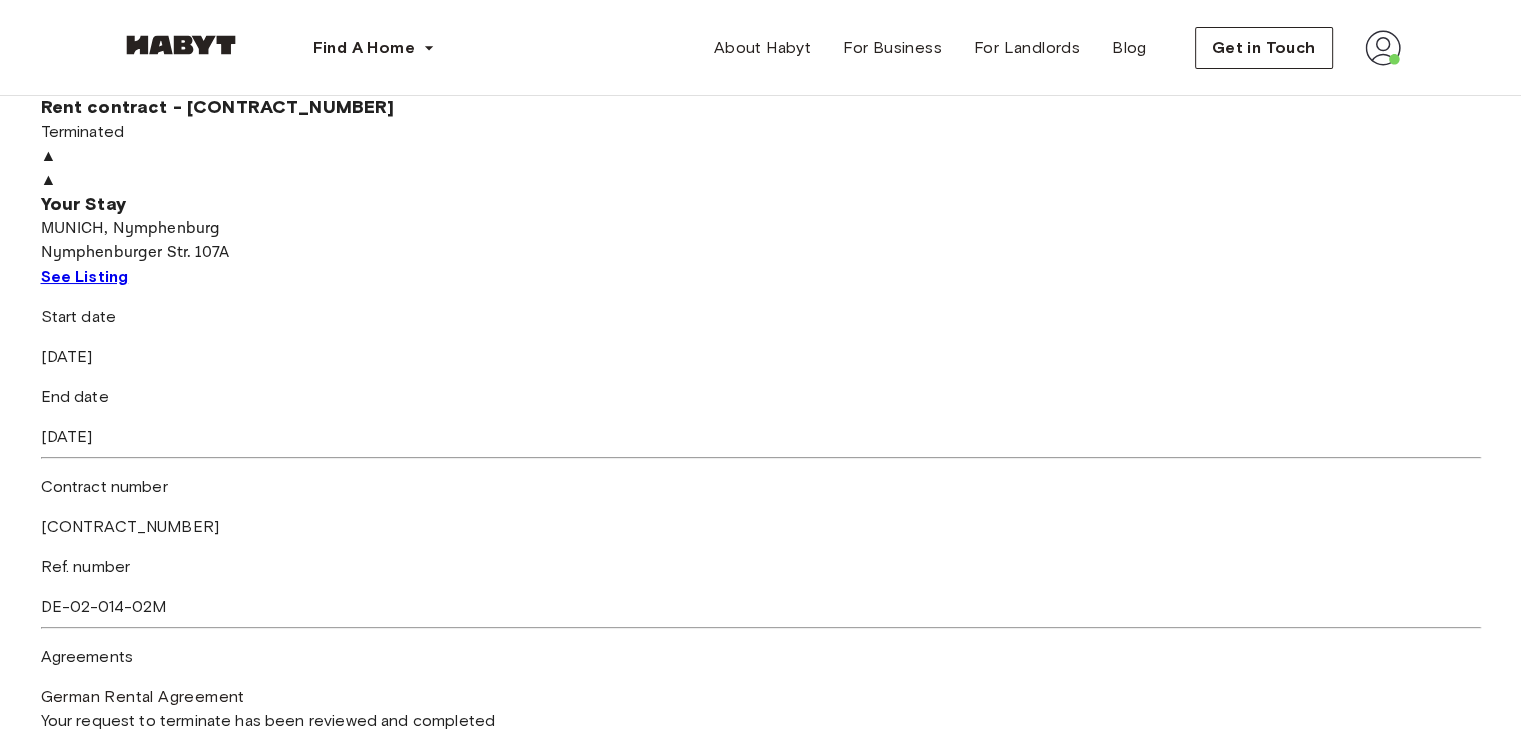 scroll, scrollTop: 0, scrollLeft: 0, axis: both 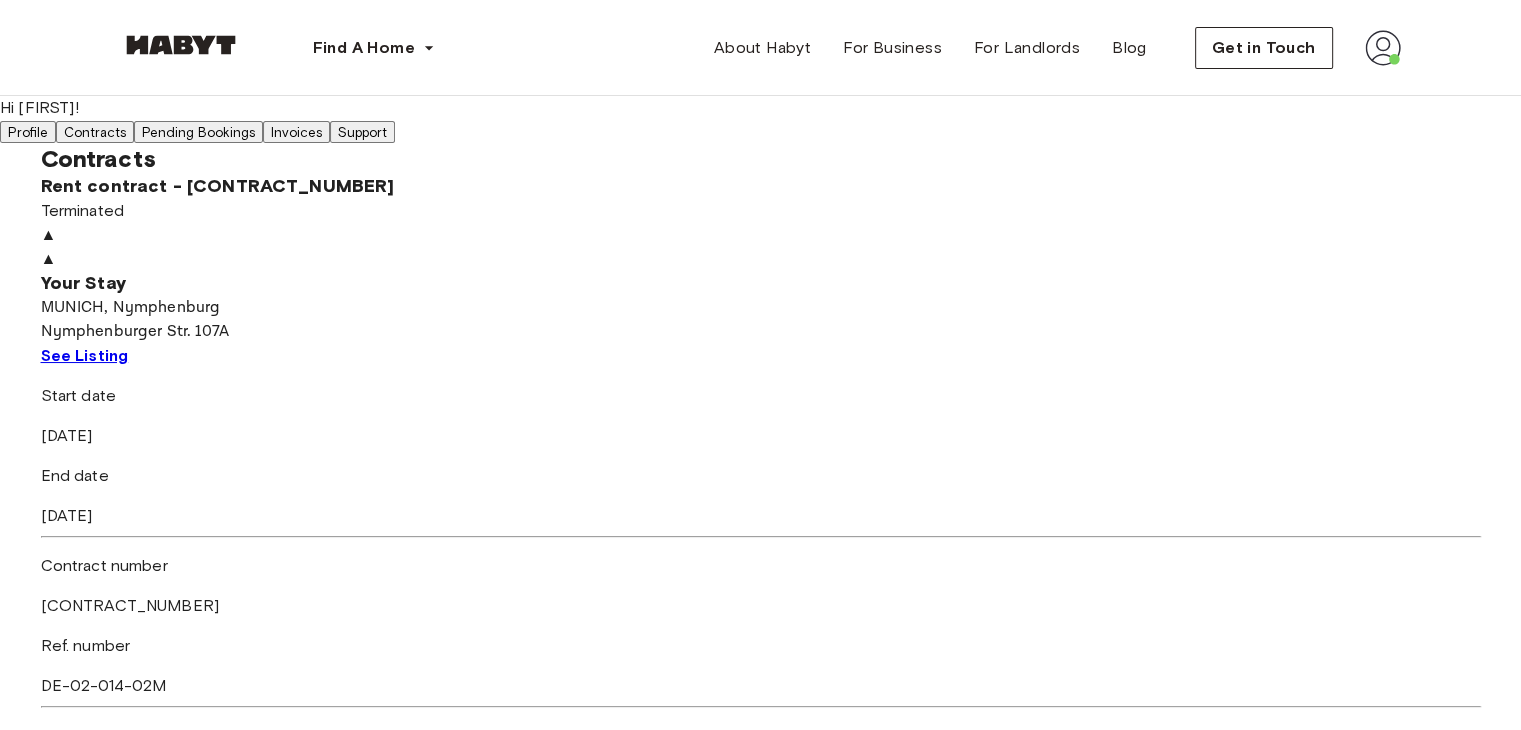 click on "Pending Bookings" at bounding box center (198, 132) 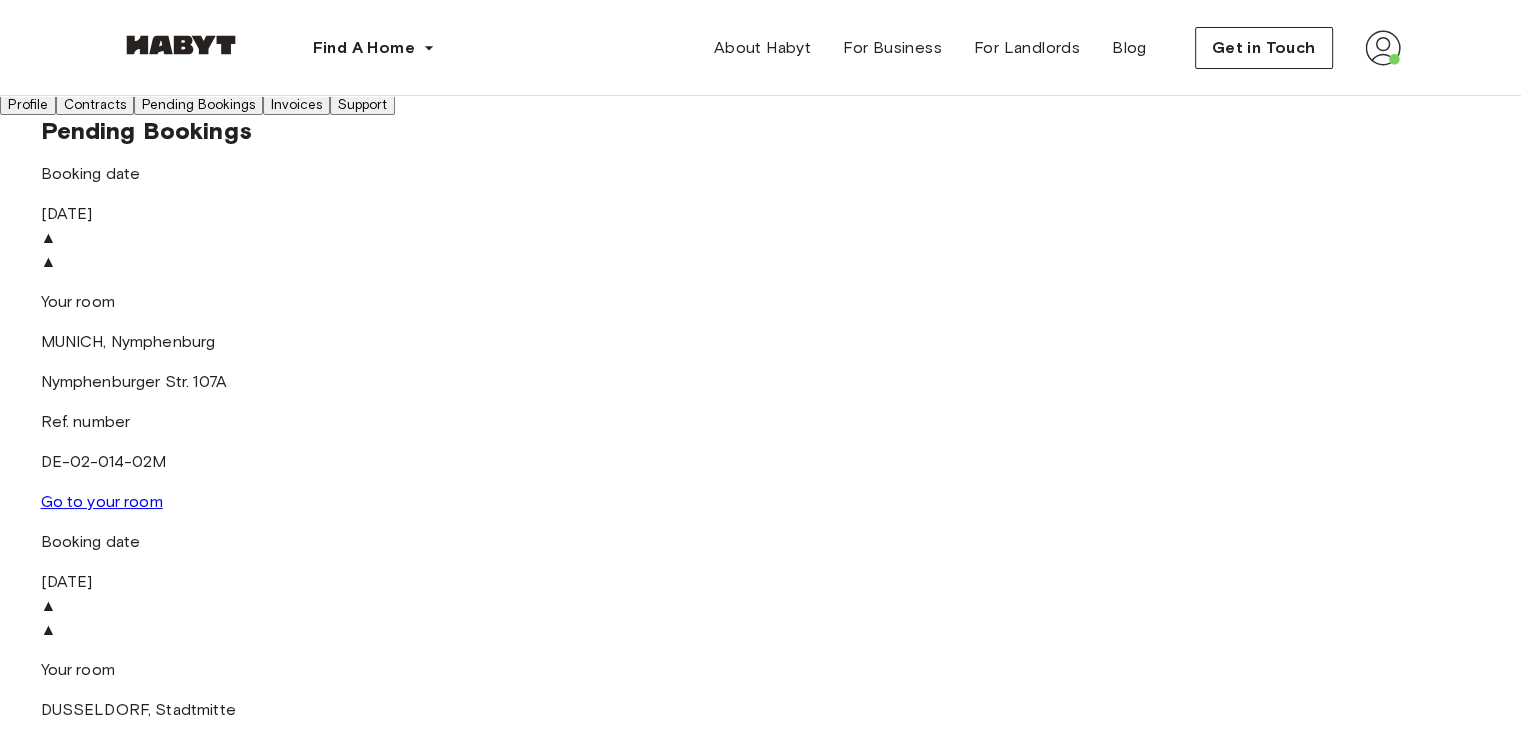 scroll, scrollTop: 0, scrollLeft: 0, axis: both 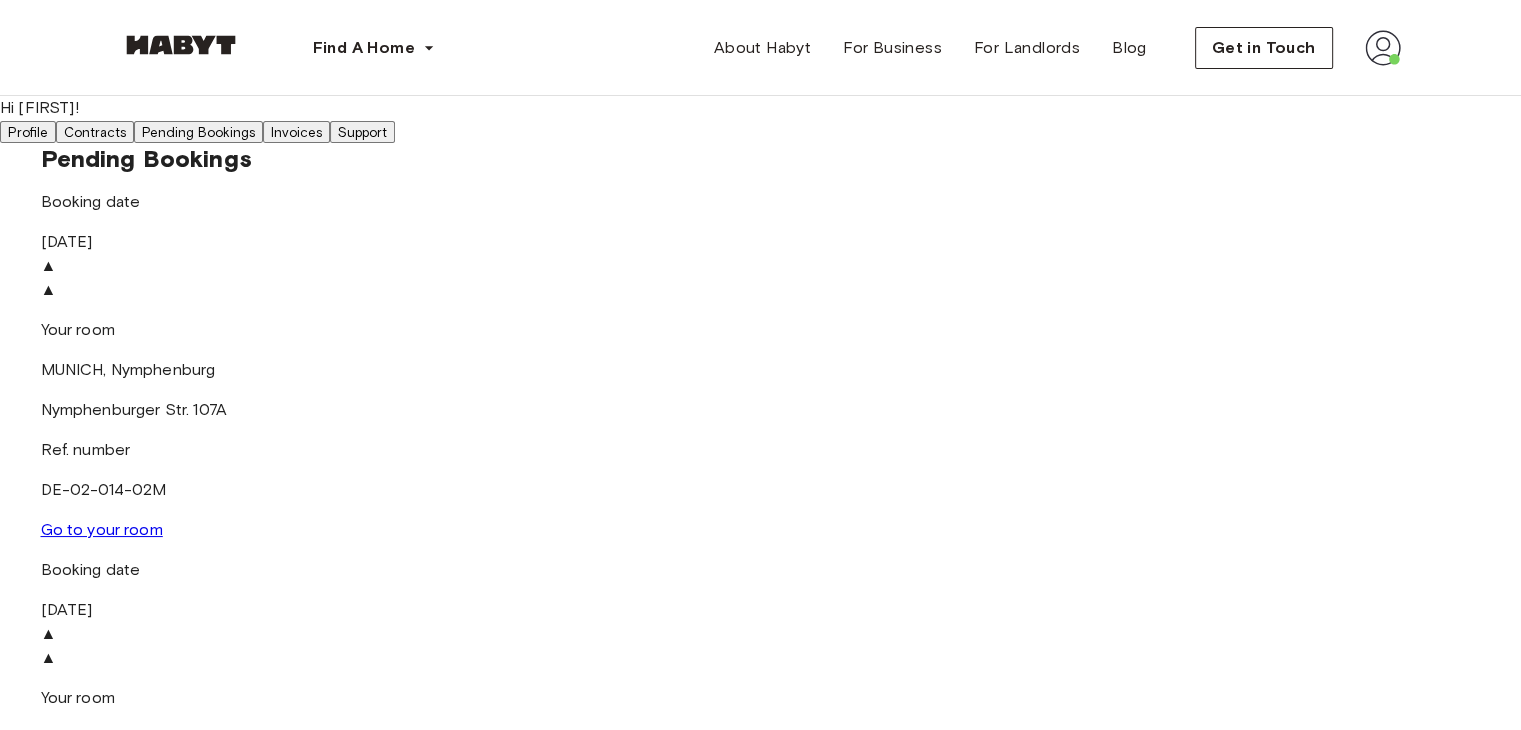 click on "Invoices" at bounding box center (296, 132) 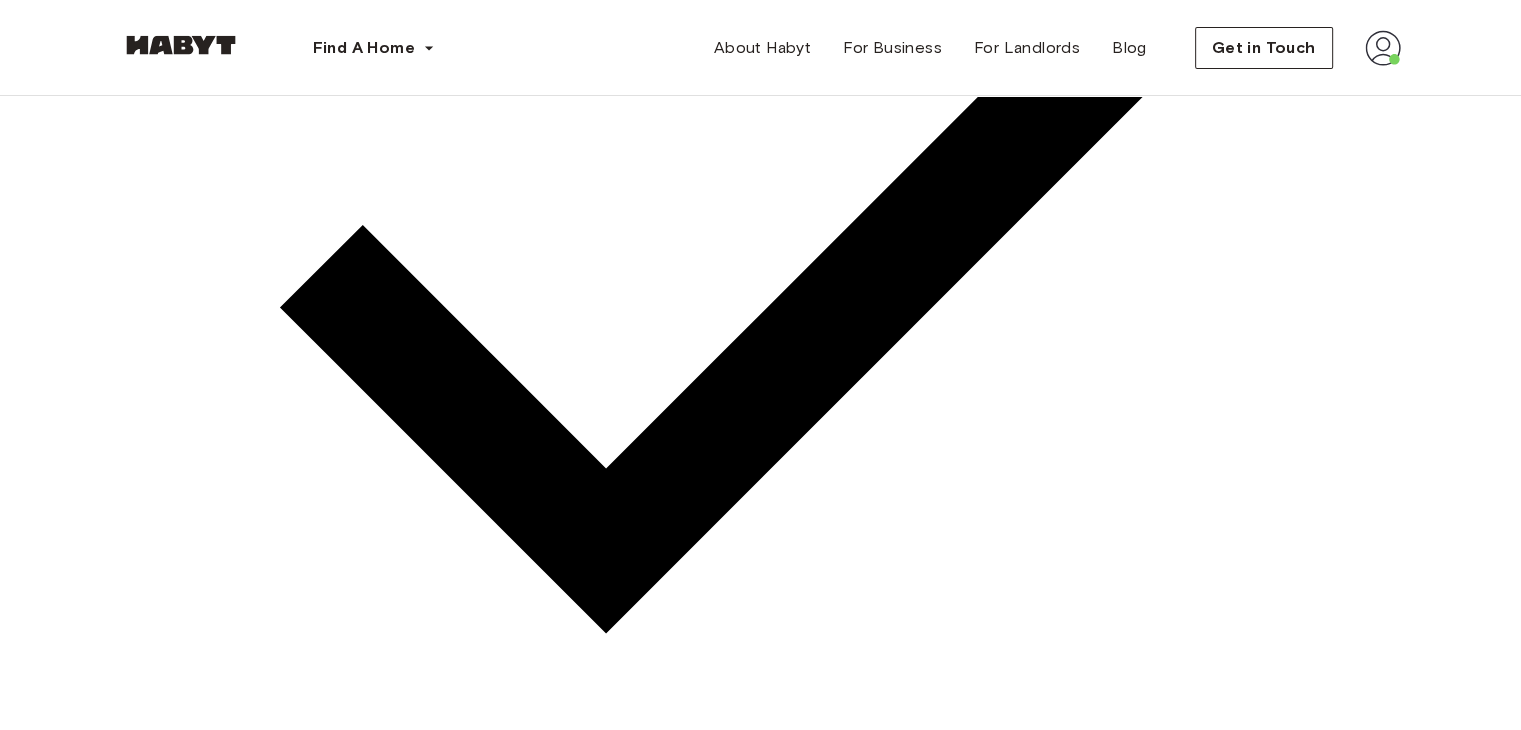 scroll, scrollTop: 500, scrollLeft: 0, axis: vertical 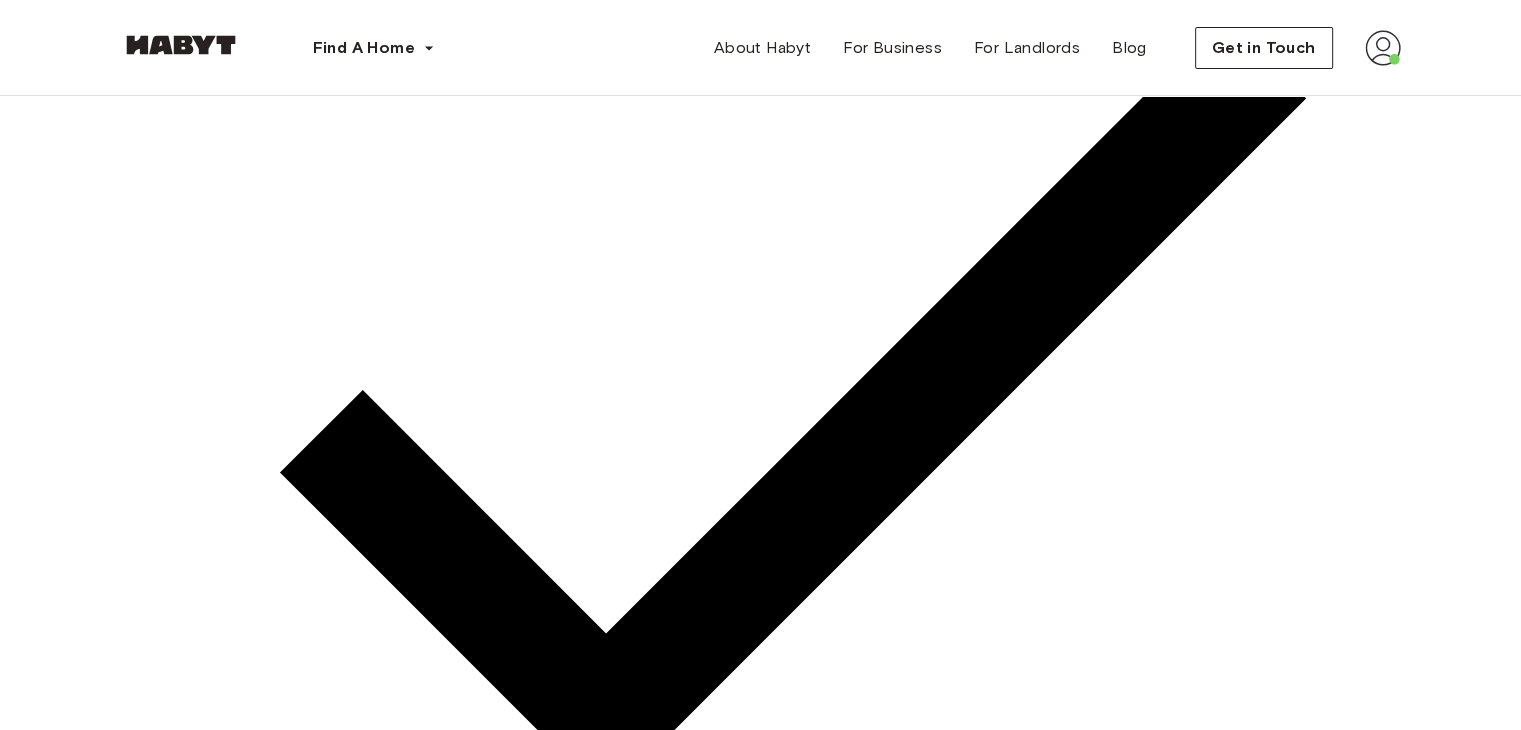 click on "Support" at bounding box center (362, -368) 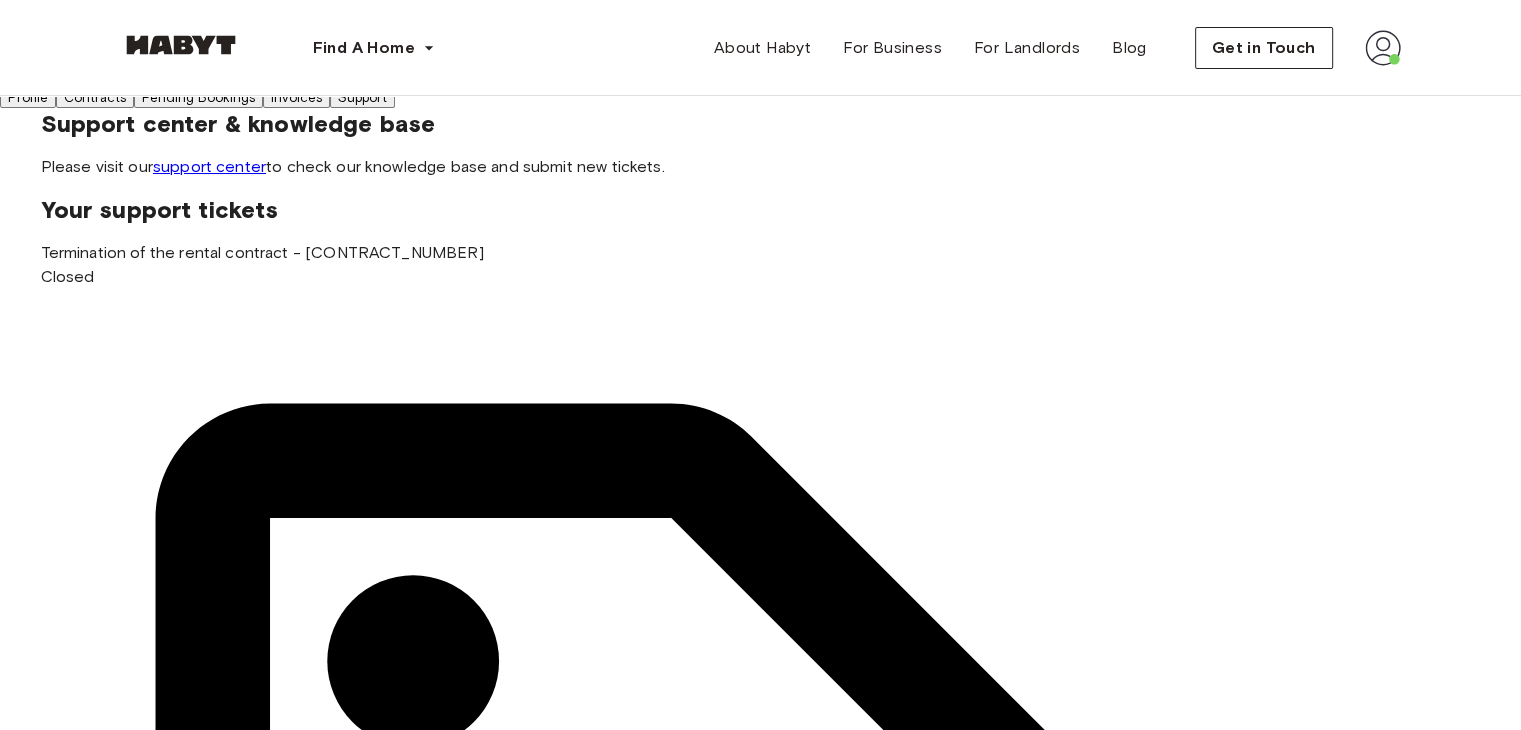 scroll, scrollTop: 0, scrollLeft: 0, axis: both 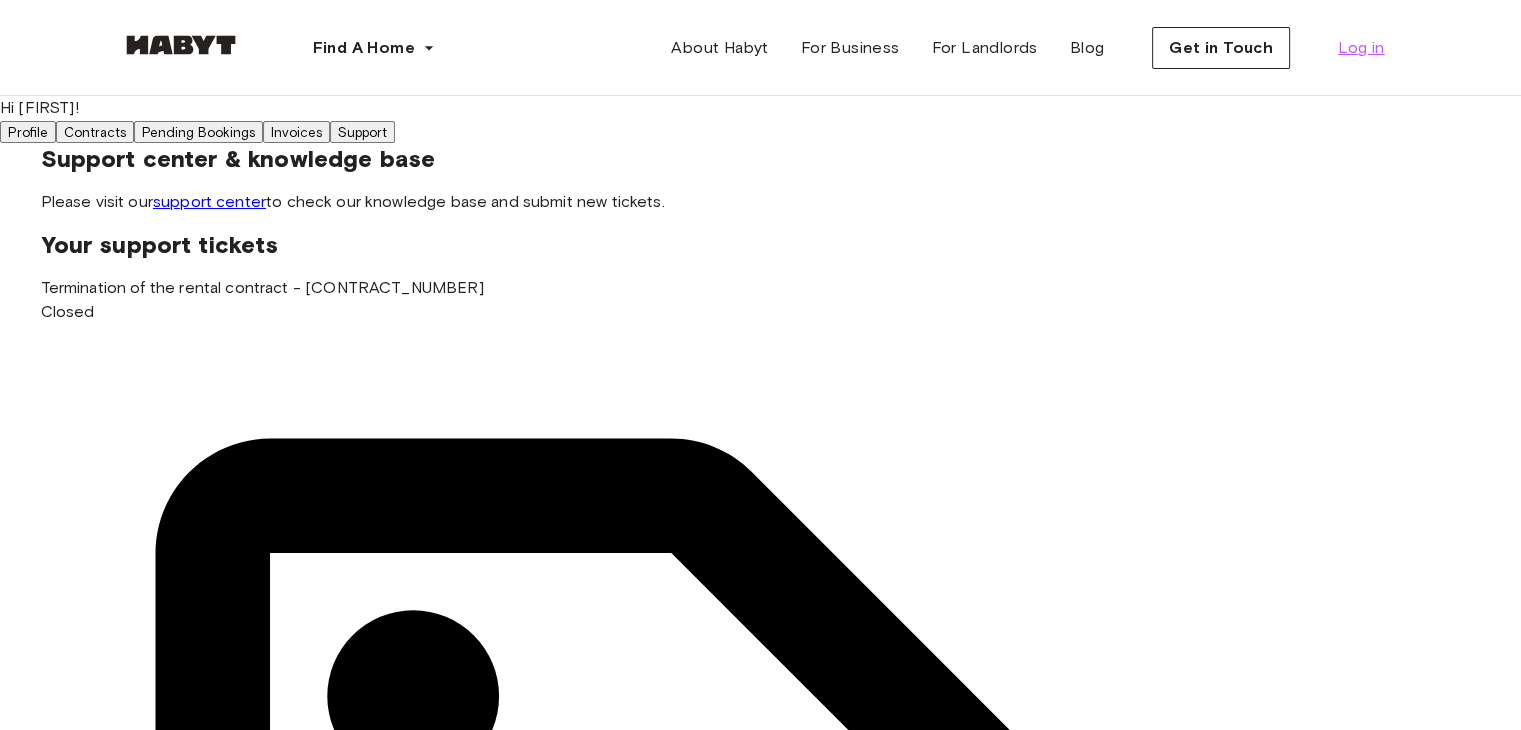 click on "Log in" at bounding box center [1361, 48] 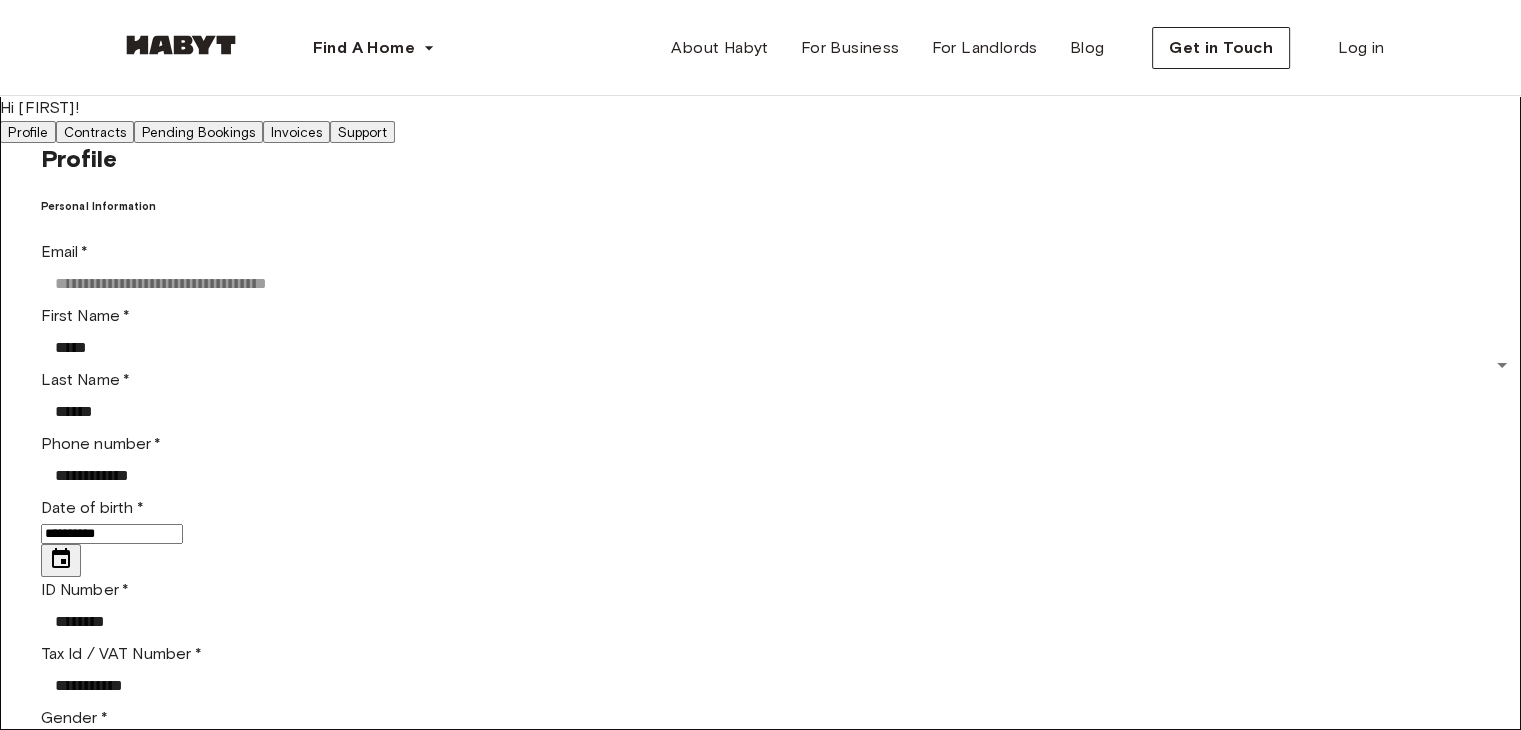 click on "Contracts" at bounding box center (95, 132) 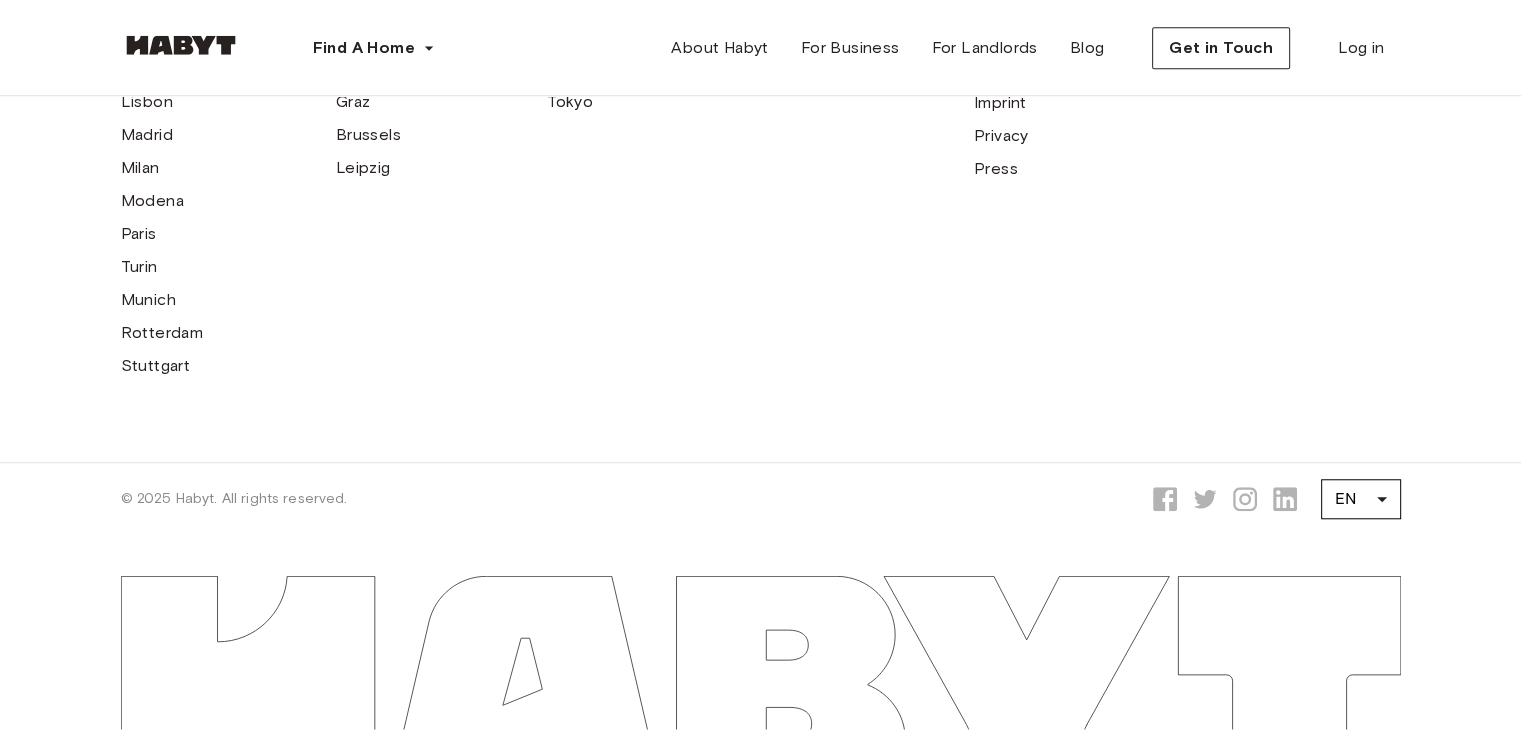 scroll, scrollTop: 1972, scrollLeft: 0, axis: vertical 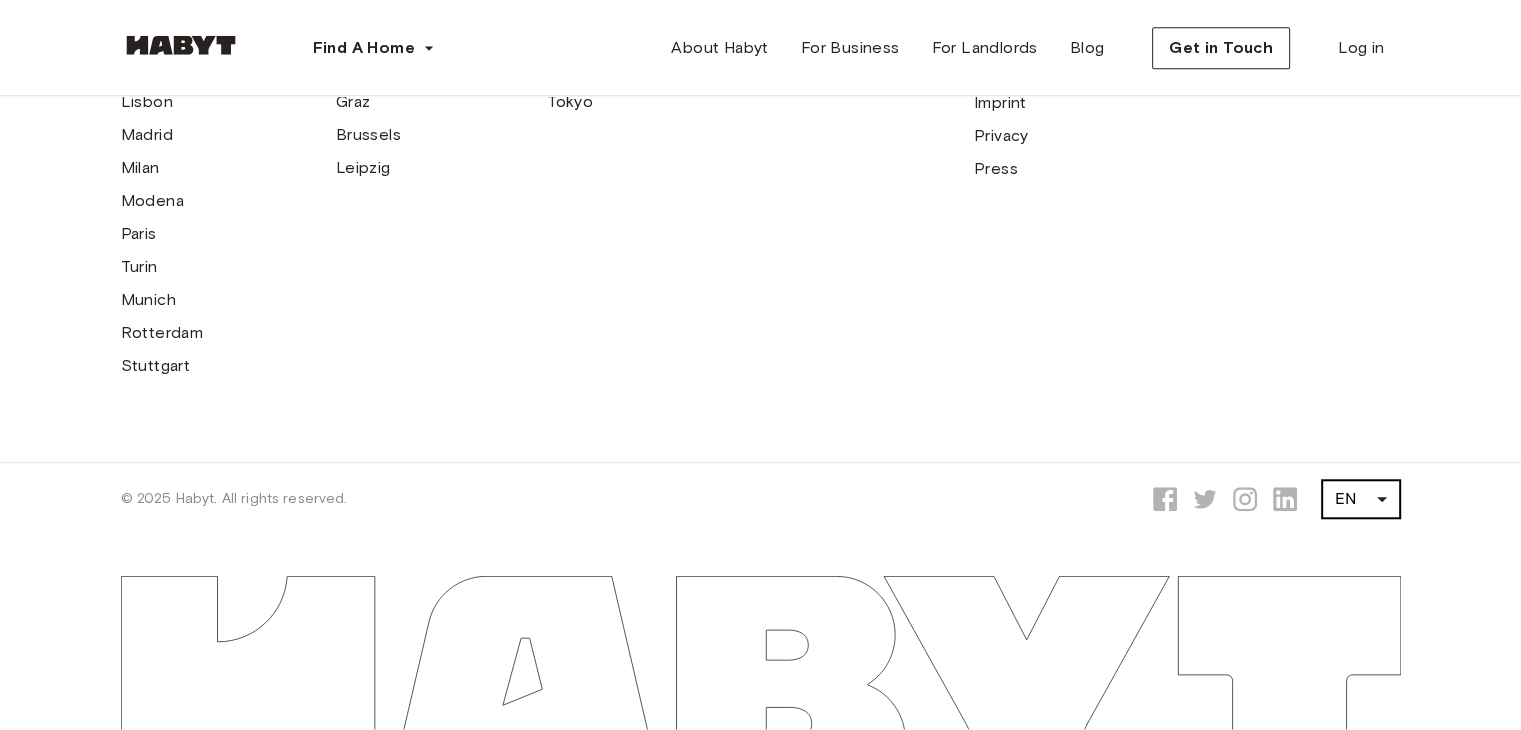 click on "Find A Home Europe Amsterdam Berlin Frankfurt Hamburg Lisbon Madrid Milan Modena Paris Turin Munich Rotterdam Stuttgart Dusseldorf Cologne Zurich The Hague Graz Brussels Leipzig Asia Hong Kong Singapore Seoul Phuket Tokyo About Habyt For Business For Landlords Blog Get in Touch Log in Hi   [FIRST] ! Profile Contracts Pending Bookings Invoices Support Contracts Rent contract - [CONTRACT_NUMBER] Terminated ▲ ▲ Your Stay MUNICH , [NEIGHBORHOOD] [STREET_NAME] [NUMBER] See Listing Start date [DATE] End date [DATE] Contract number [CONTRACT_NUMBER] Ref. number [REF_NUMBER] Agreements German Rental Agreement Your request to terminate has been reviewed and completed Requested on:  [DATE] Bank details Add Card Brand:    mastercard Card number:    **** **** **** [LAST_FOUR_DIGITS] Expiry:    [MONTH]  /  [YEAR] CVC:    *** Update payment method Membership fee contract - [CONTRACT_NUMBER] Terminated Start date [DATE] End date [DATE] Contract number [CONTRACT_NUMBER] Agreements Membership Agreement Locations Europe Amsterdam" at bounding box center [760, -462] 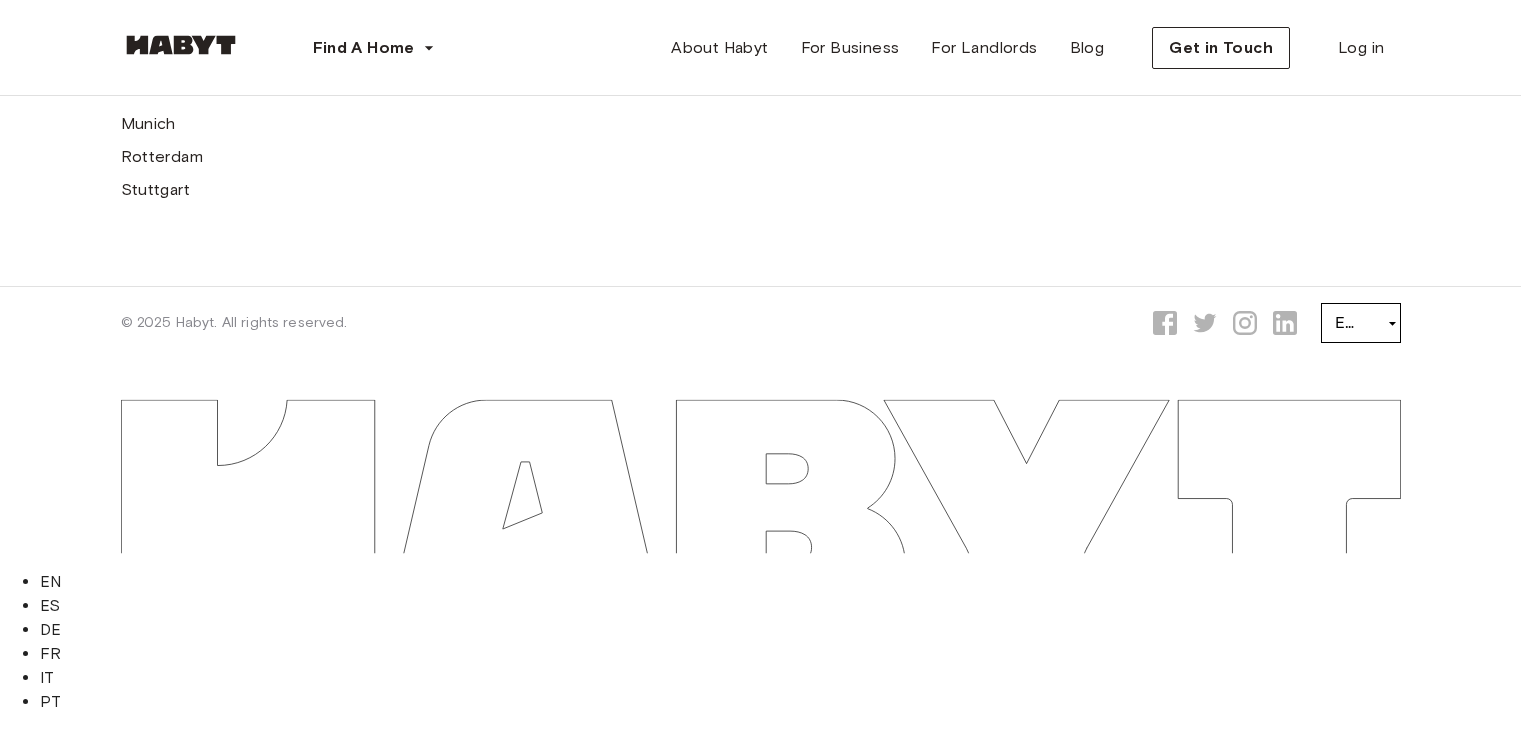 click at bounding box center (760, 570) 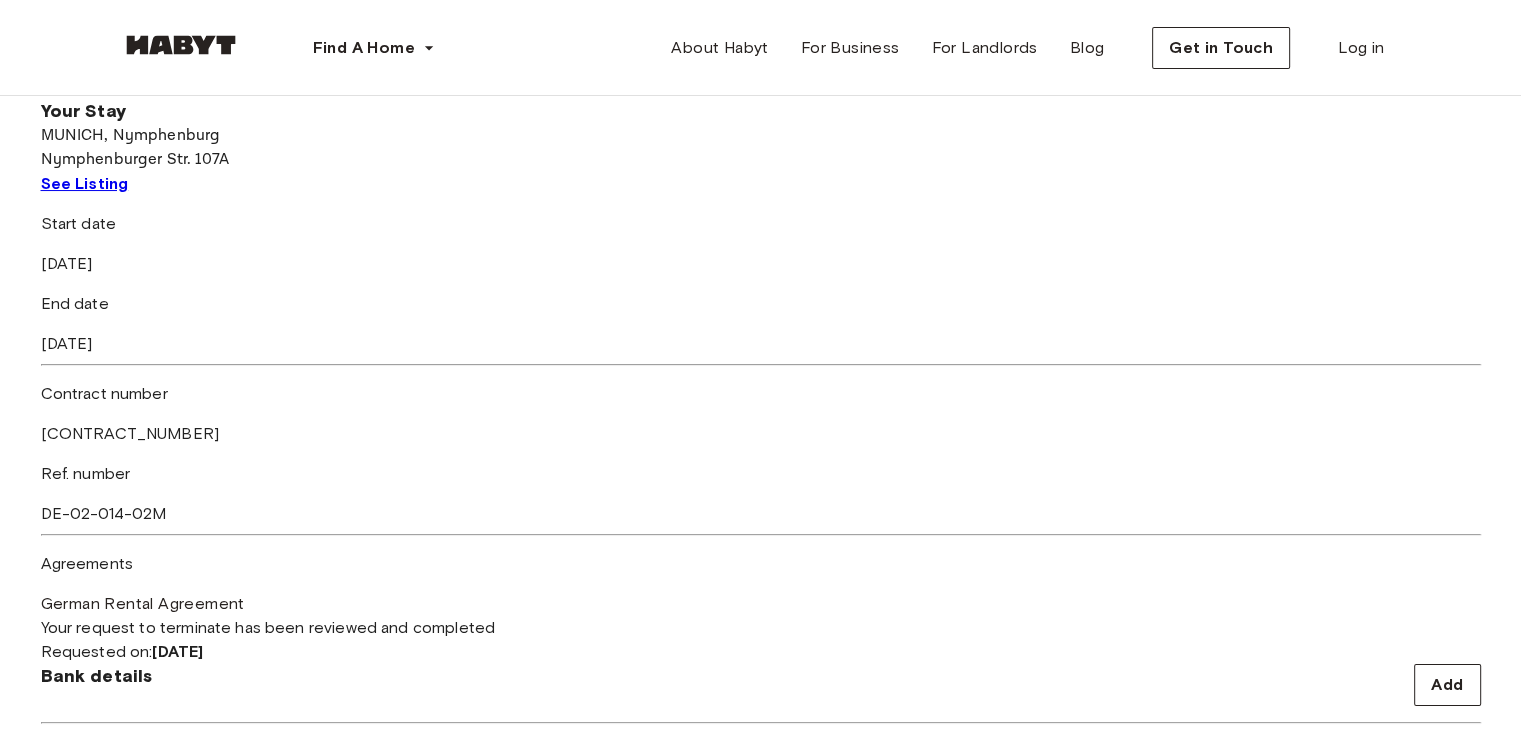 scroll, scrollTop: 0, scrollLeft: 0, axis: both 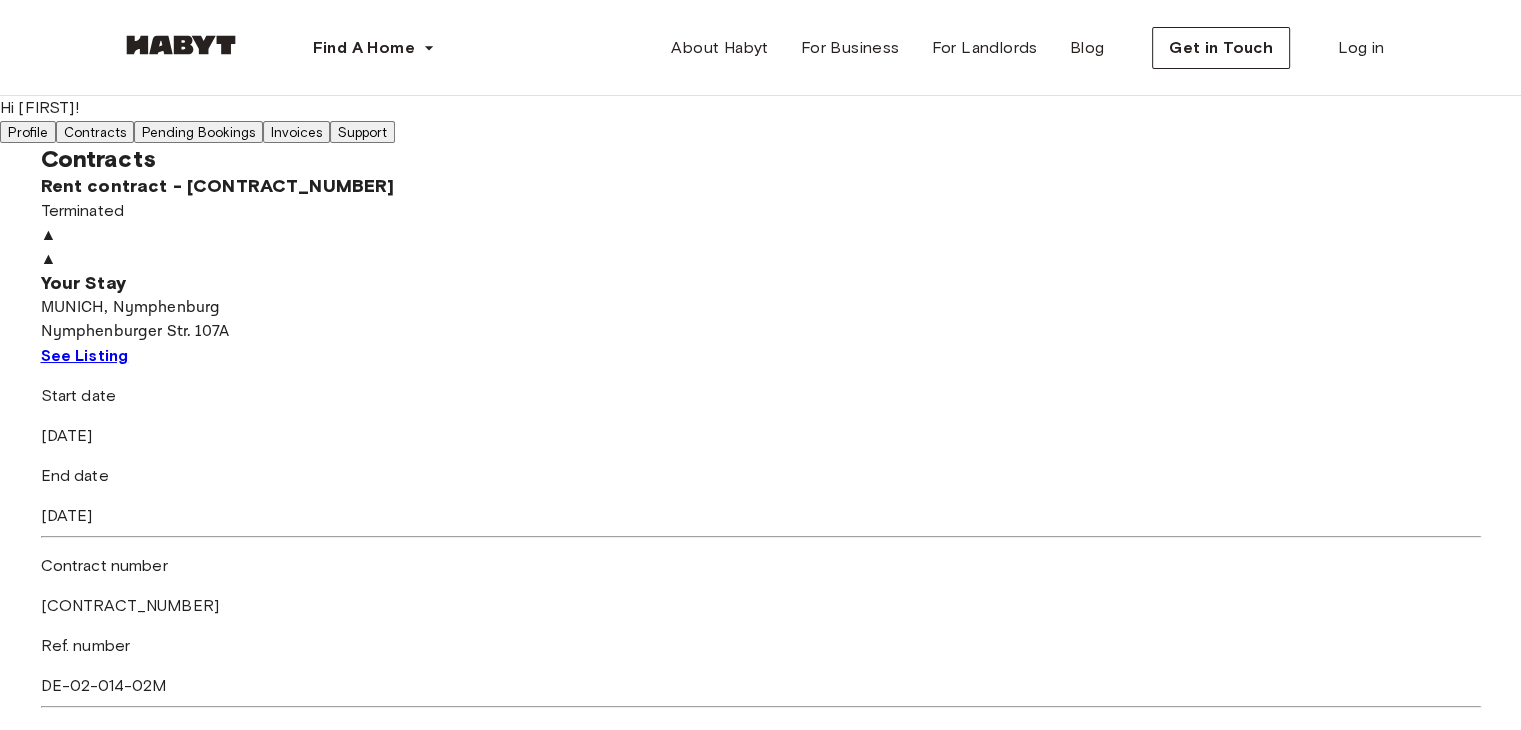 click on "Pending Bookings" at bounding box center (198, 132) 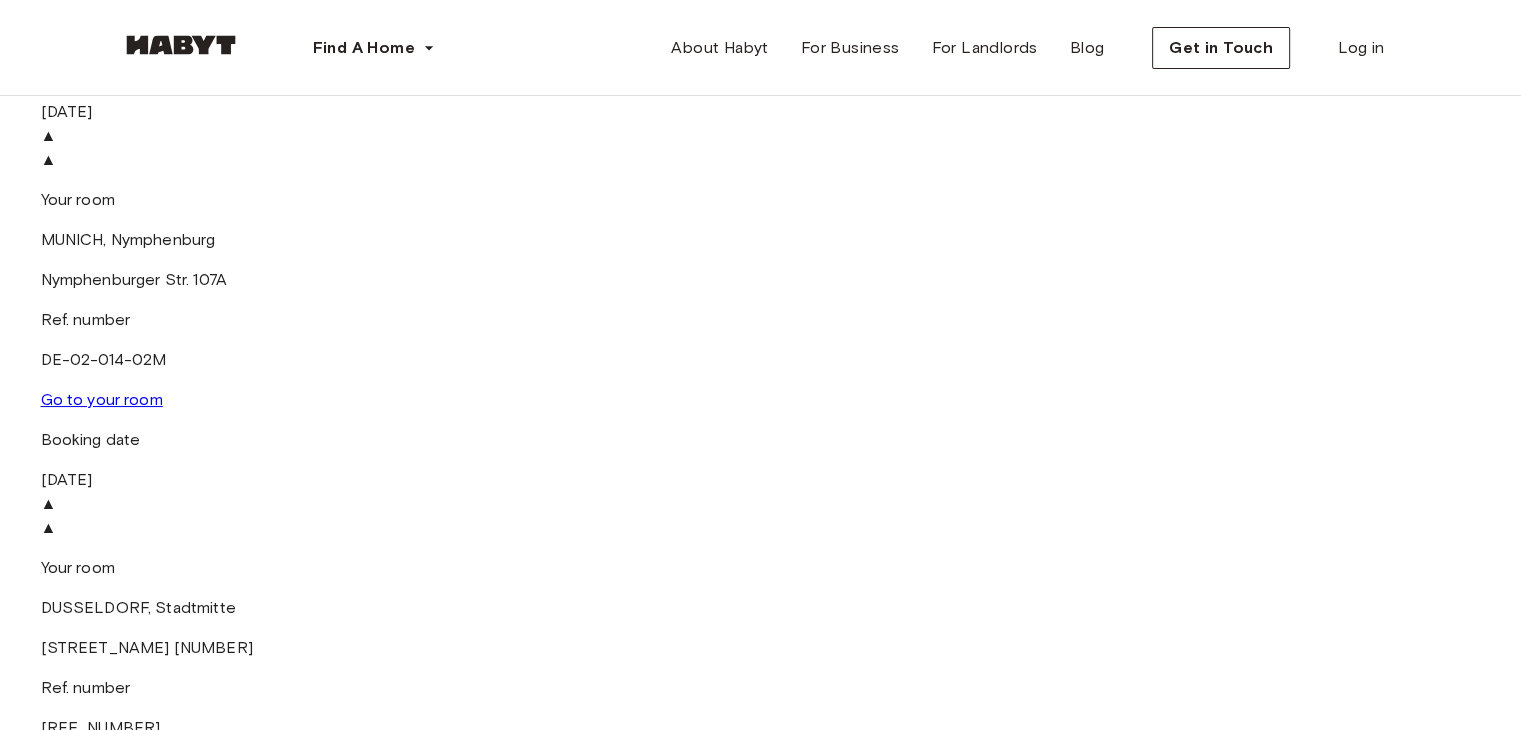 scroll, scrollTop: 0, scrollLeft: 0, axis: both 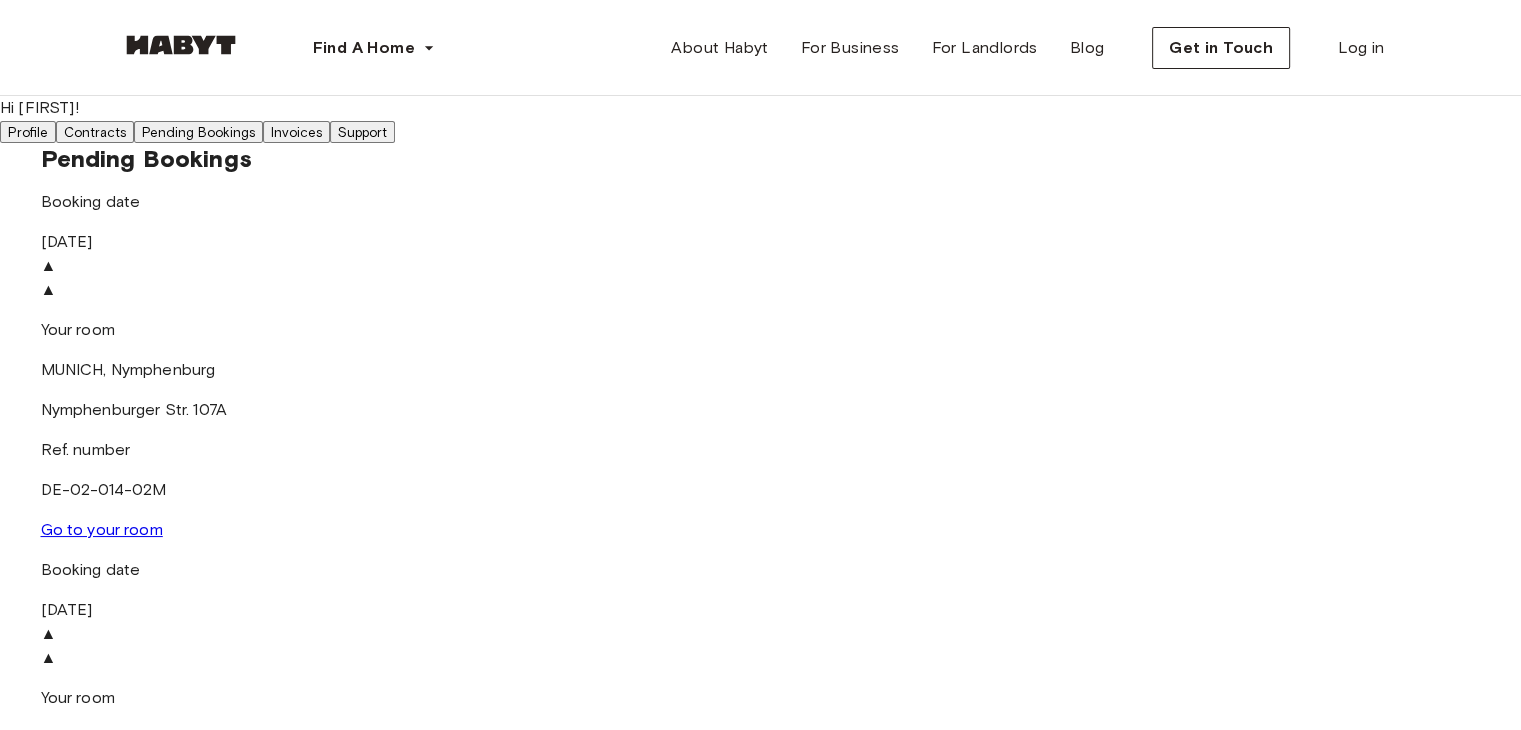 click on "Invoices" at bounding box center (296, 132) 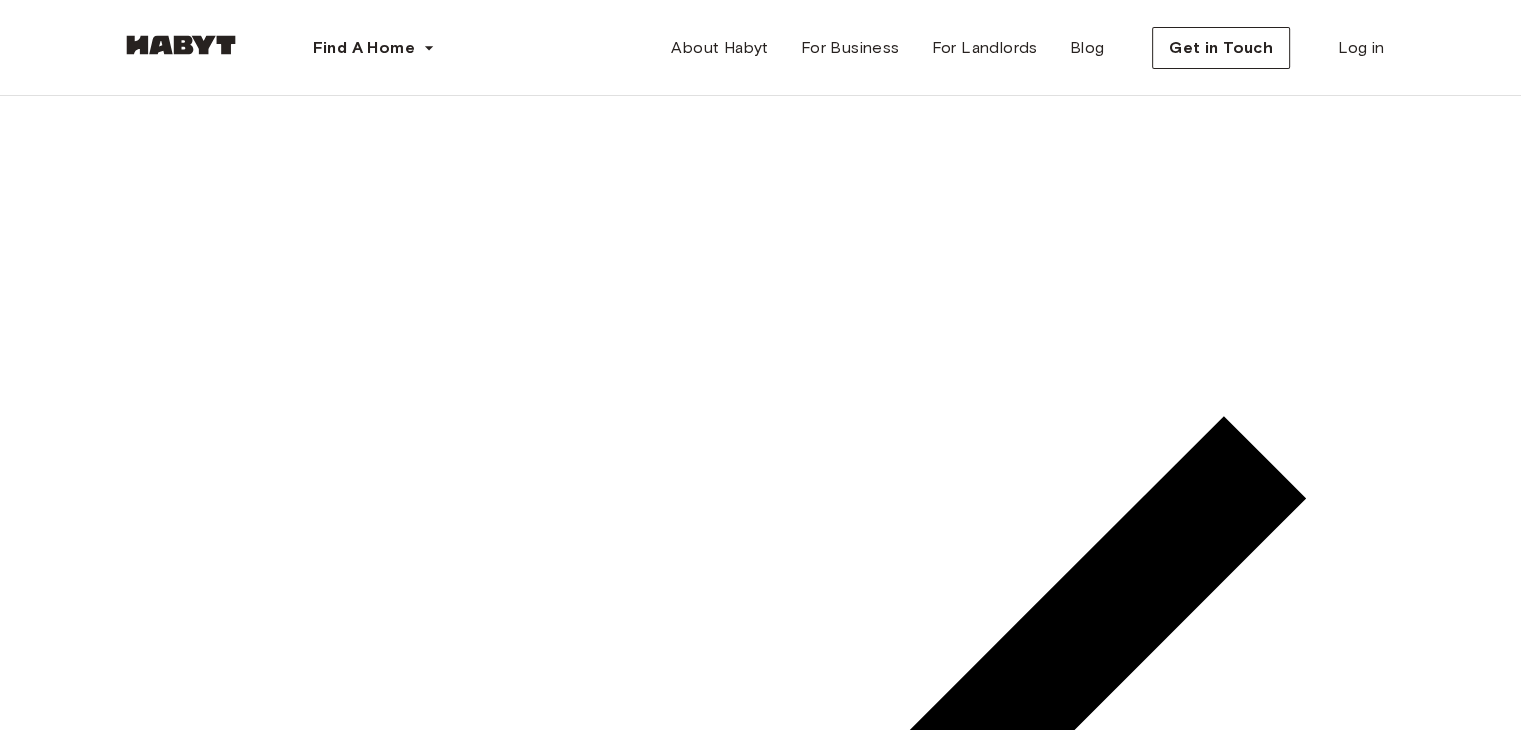 scroll, scrollTop: 0, scrollLeft: 0, axis: both 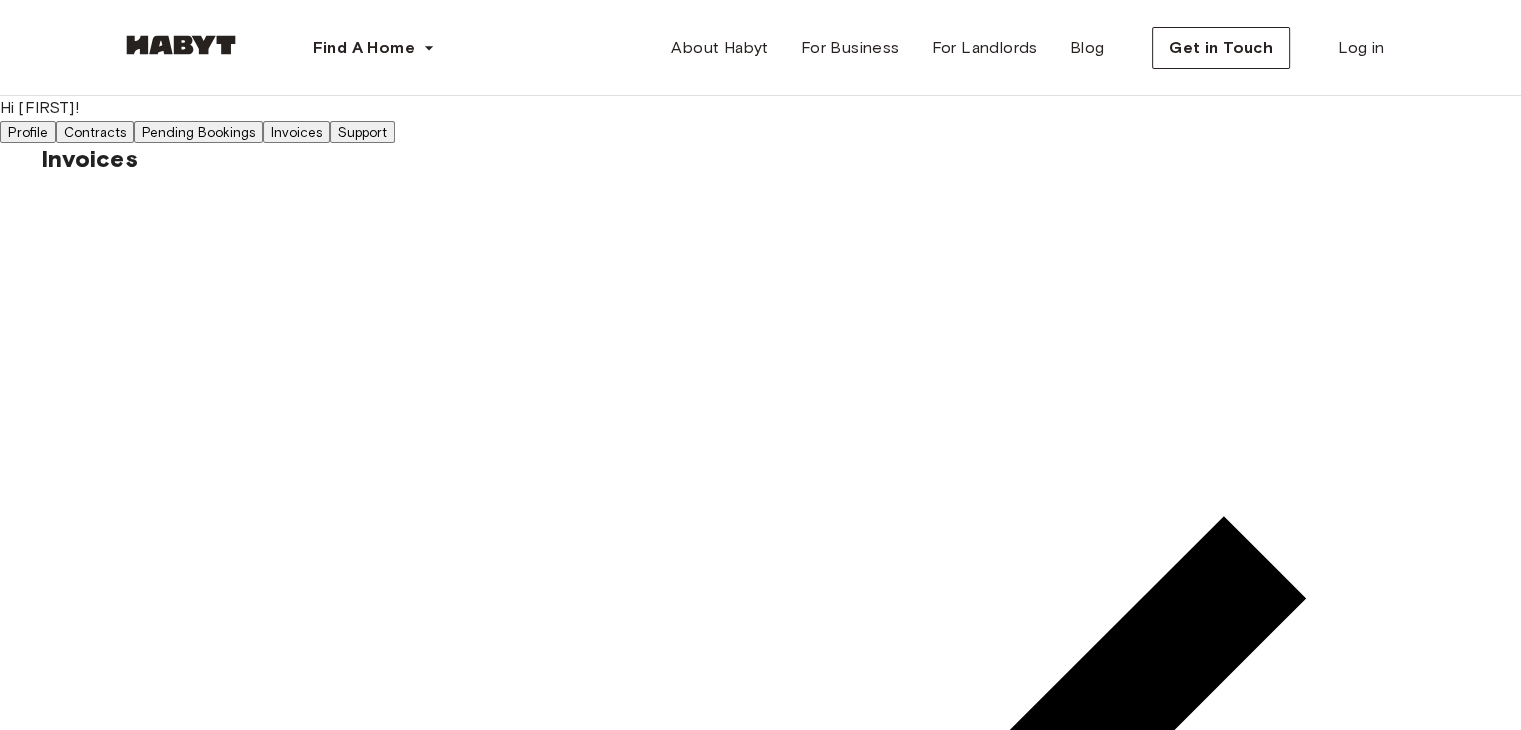 click on "Support" at bounding box center [362, 132] 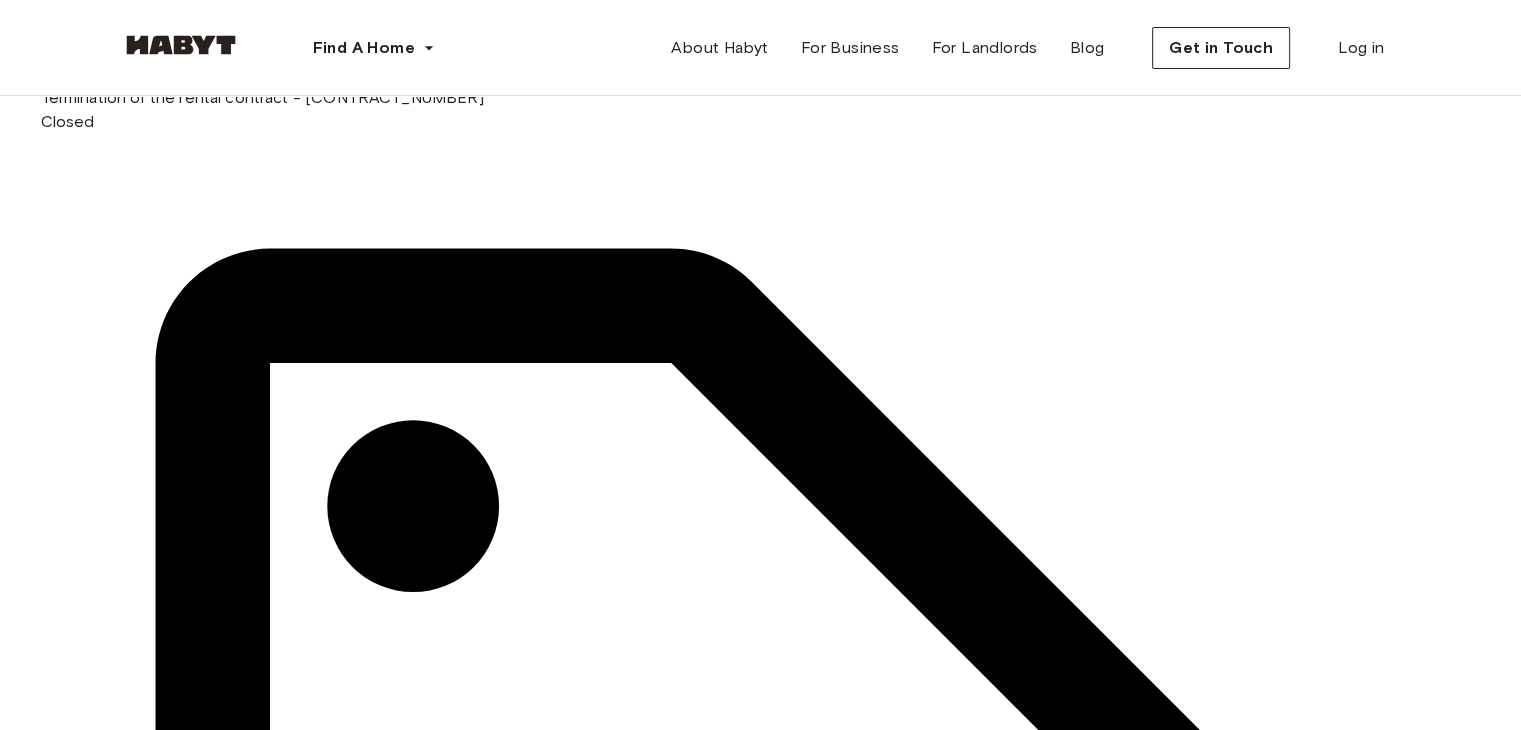 scroll, scrollTop: 0, scrollLeft: 0, axis: both 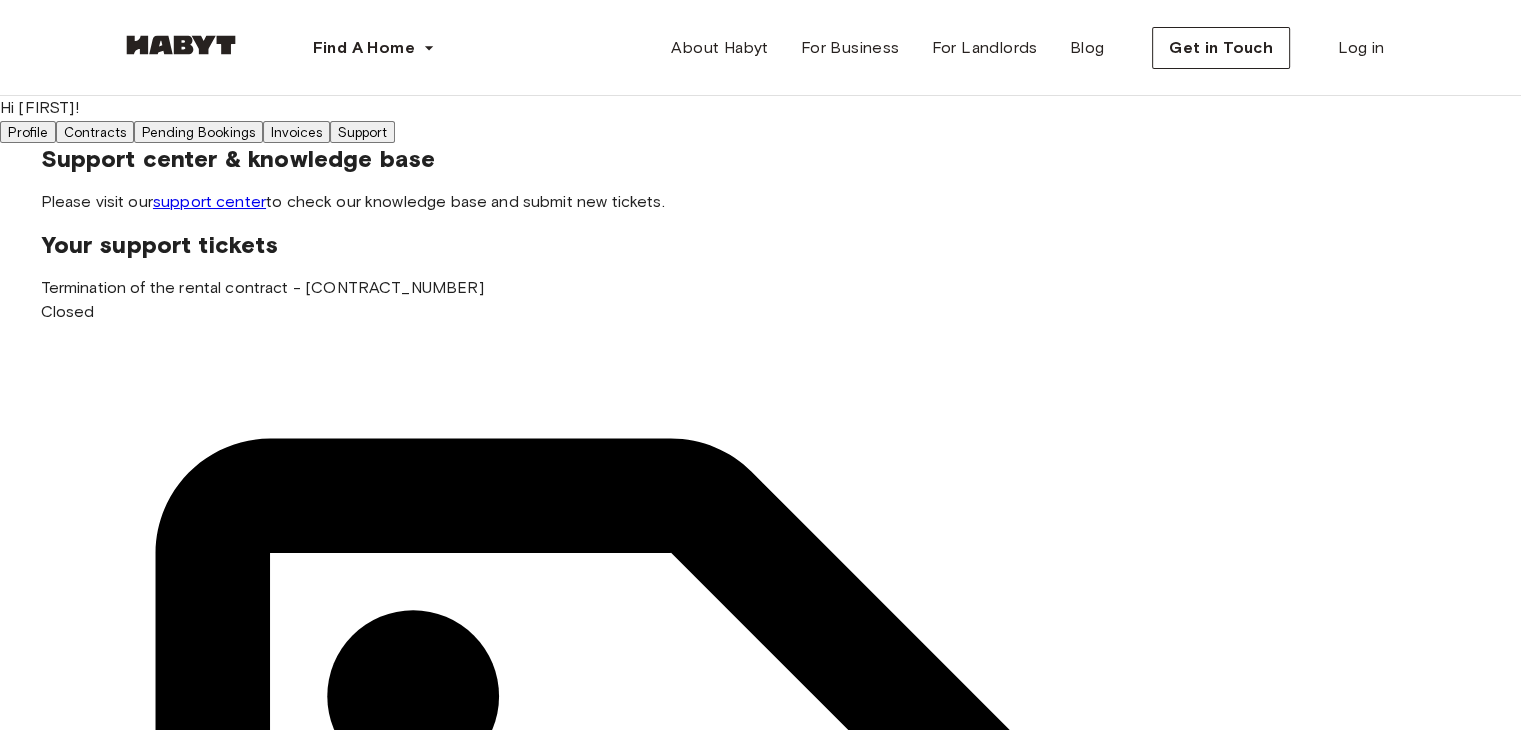 click on "Invoices" at bounding box center [296, 132] 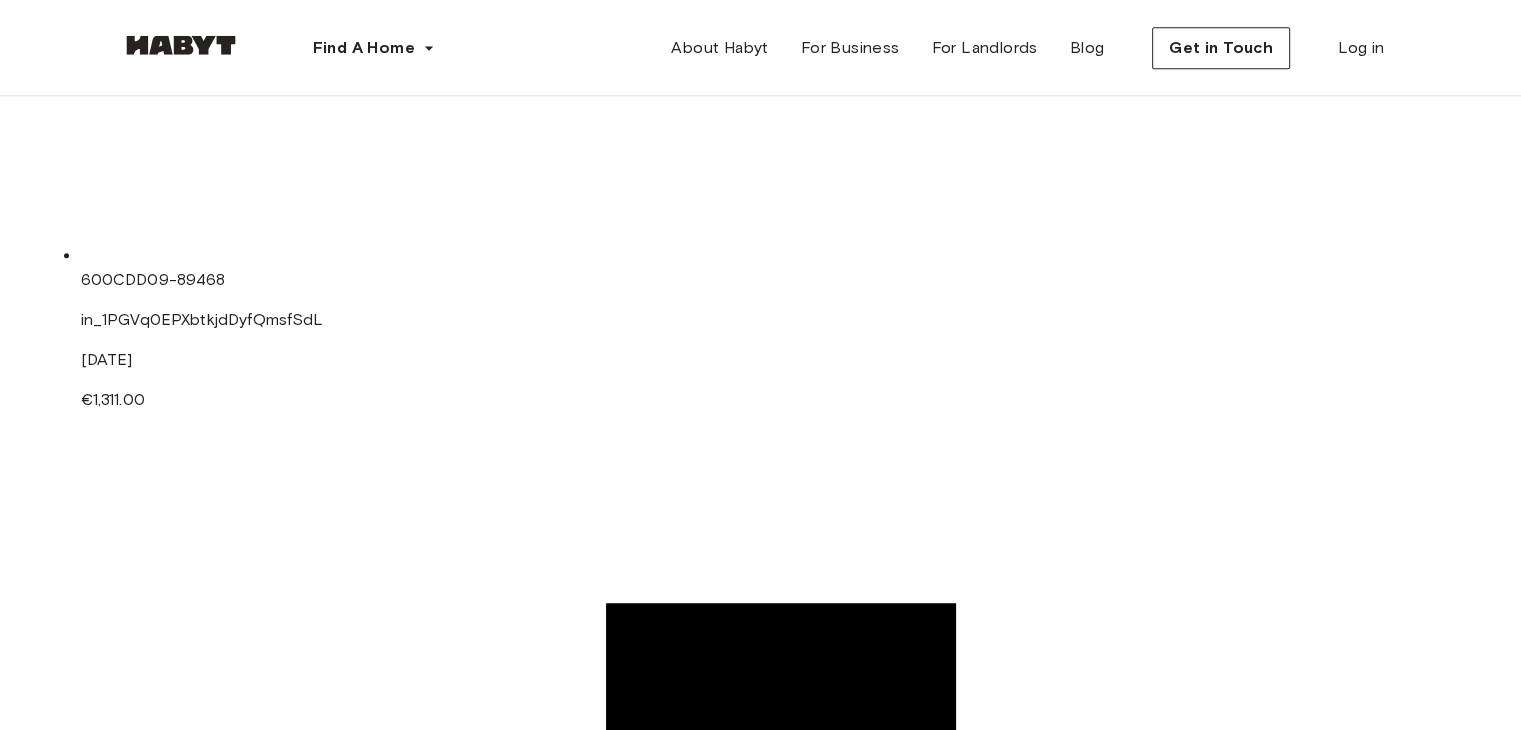 scroll, scrollTop: 1300, scrollLeft: 0, axis: vertical 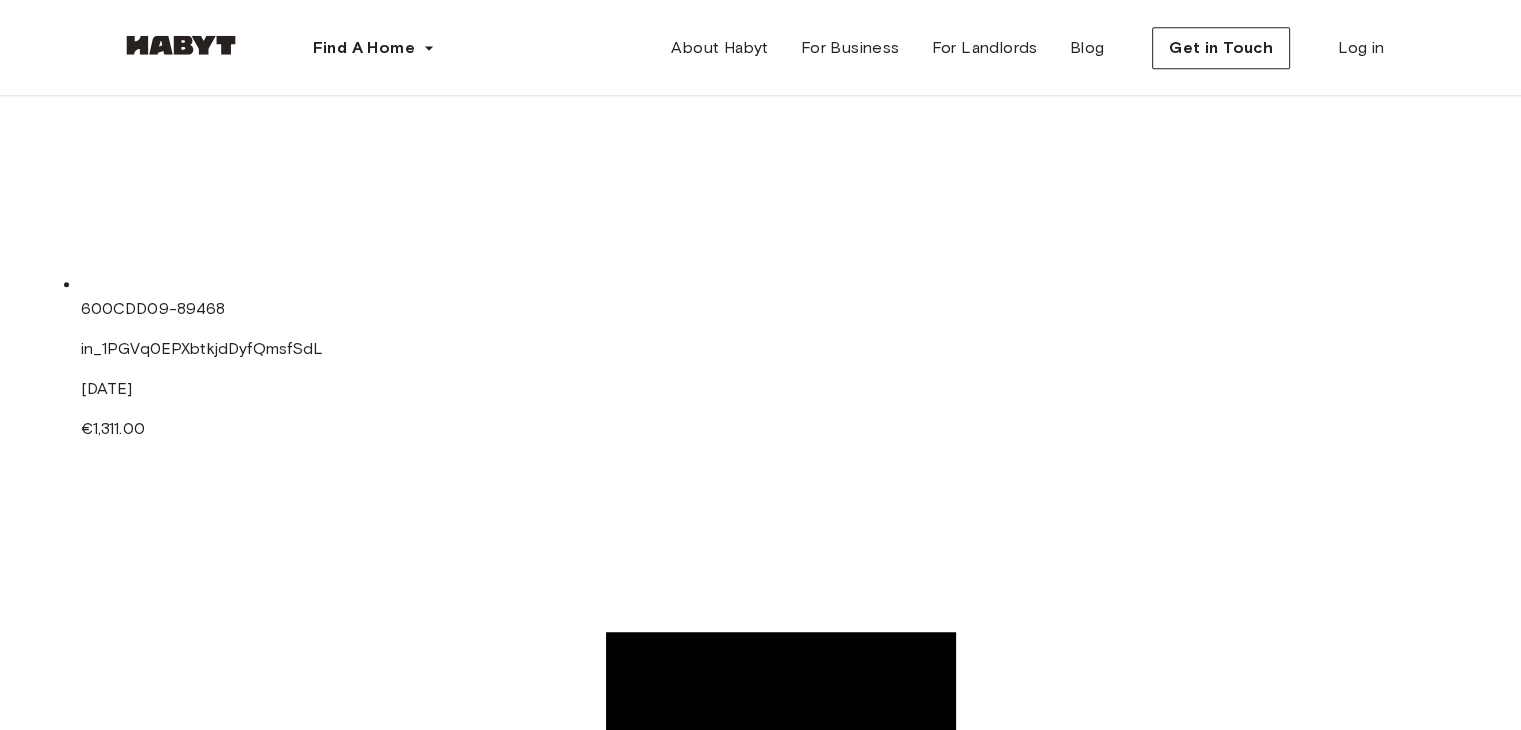 click 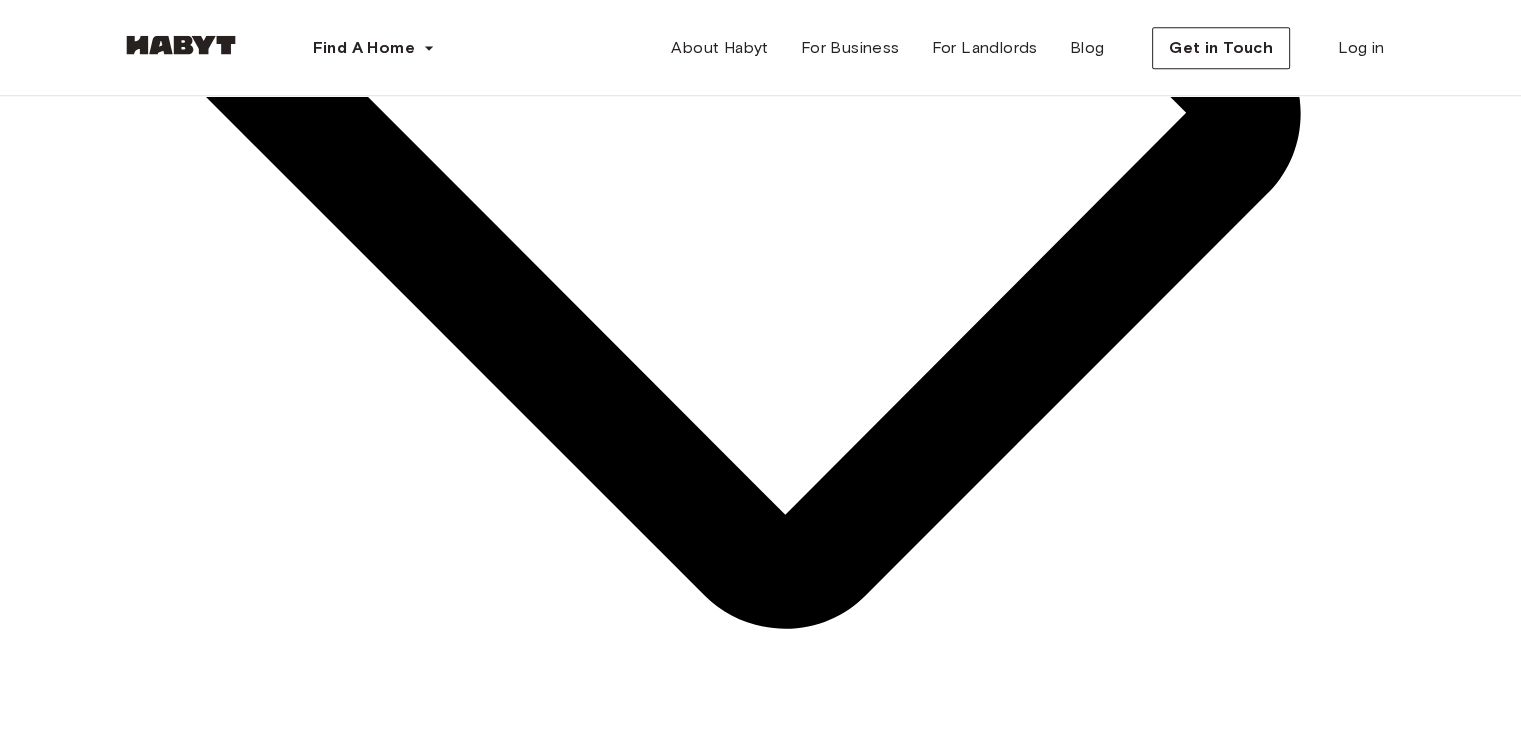 scroll, scrollTop: 555, scrollLeft: 0, axis: vertical 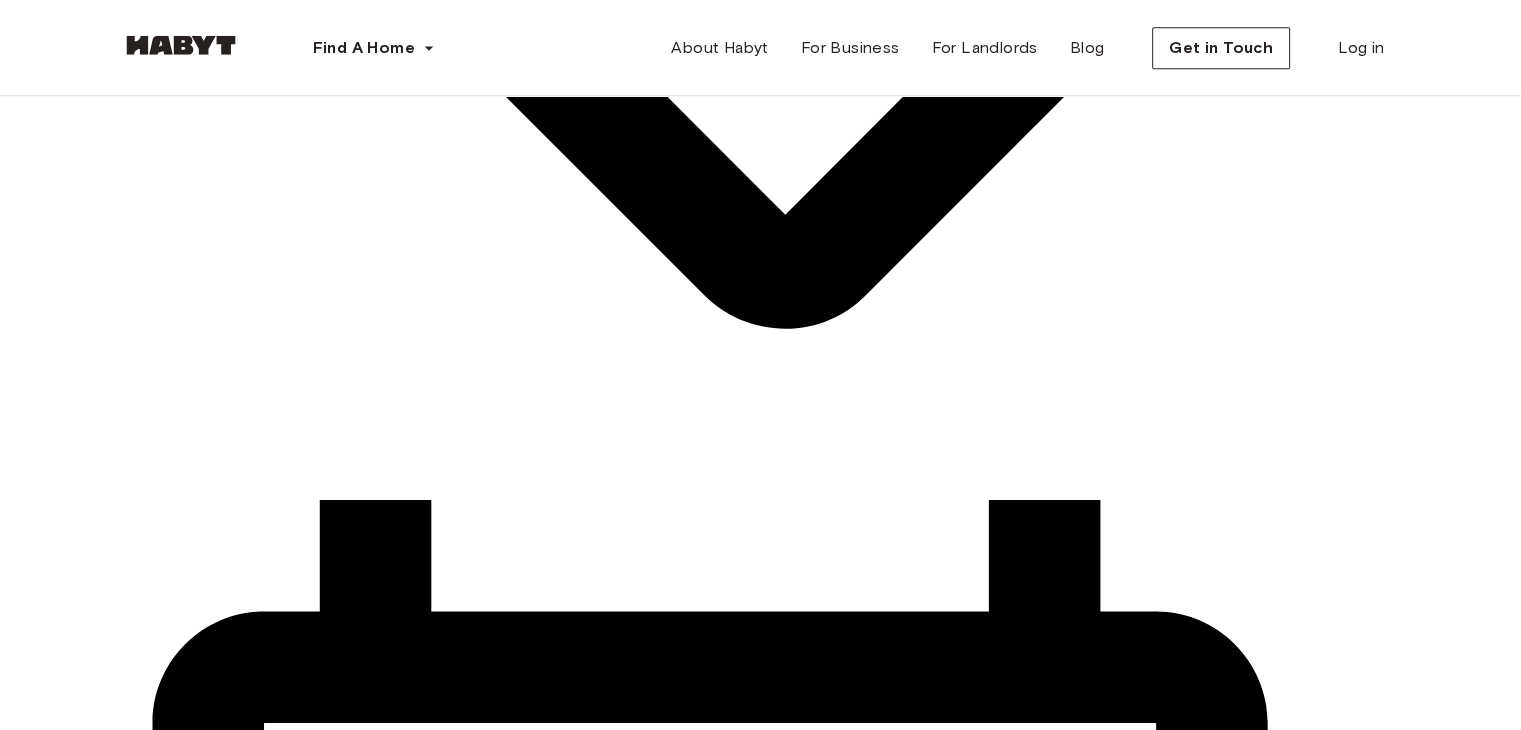 click on "Find A Home Europe Amsterdam Berlin Frankfurt Hamburg Lisbon Madrid Milan Modena Paris Turin Munich Rotterdam Stuttgart Dusseldorf Cologne Zurich The Hague Graz Brussels Leipzig Asia Hong Kong Singapore Seoul Phuket Tokyo About Habyt For Business For Landlords Blog Get in Touch Log in Hi   [FIRST] ! Profile Contracts Pending Bookings Invoices Support Support center & knowledge base Please visit our  support center  to check our knowledge base and submit new tickets. Your support tickets Termination of the rental contract - [CONTRACT_NUMBER] Closed General [DATE] [TIME]  [DATE] [TIME]  Description Good afternoon, please, I need to terminate my contract on [DATE] of this year, because I'm leaving for my country, [COUNTRY], on [DATE]. I know I should have done so earlier. Because my visa wasn't renewed, I need to travel urgently, which is why I need the contract to end on [DATE] of this year. Thank you very much for your understanding.
Sincerely,
[FIRST] [LAST] Monthly paymeny Closed" at bounding box center [760, 8013] 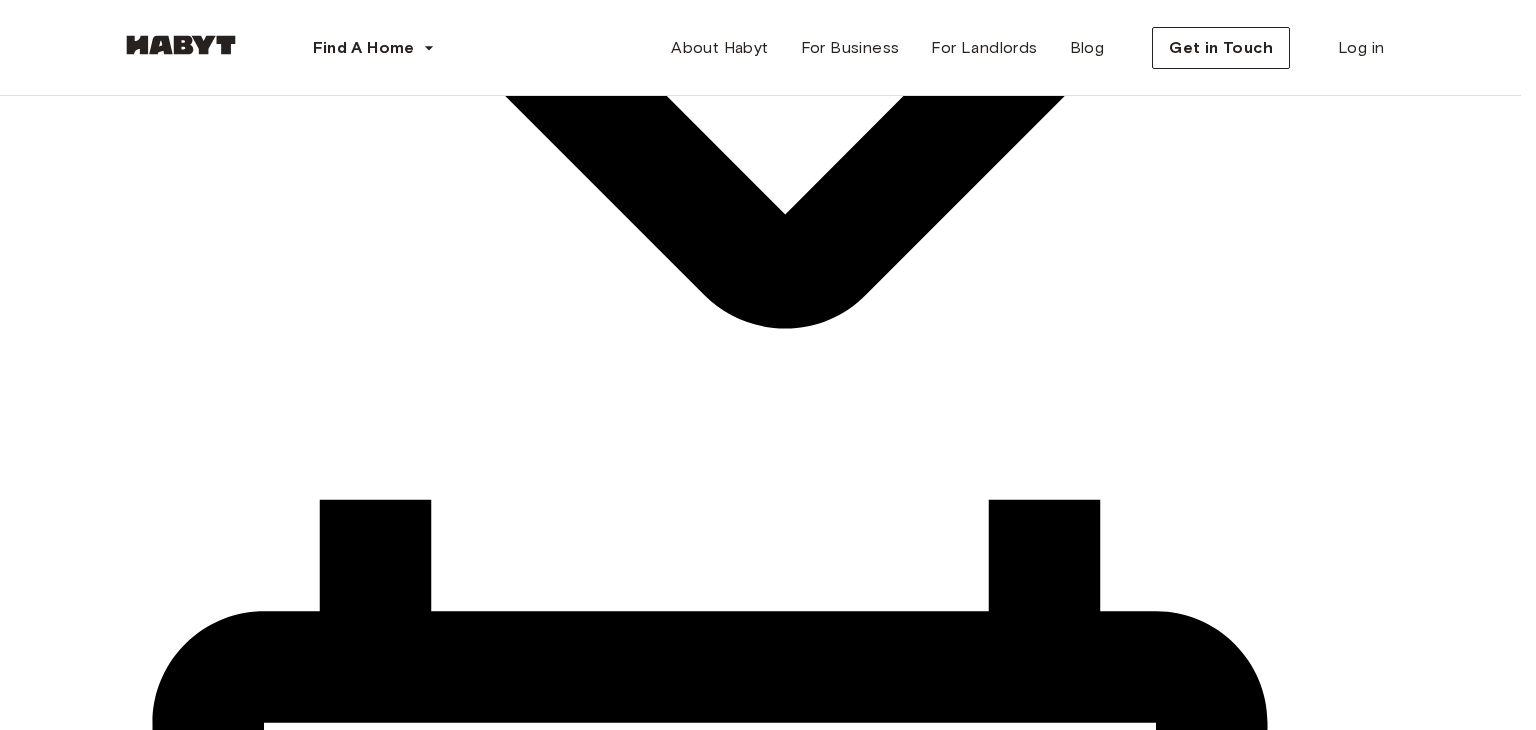 click at bounding box center (760, 17297) 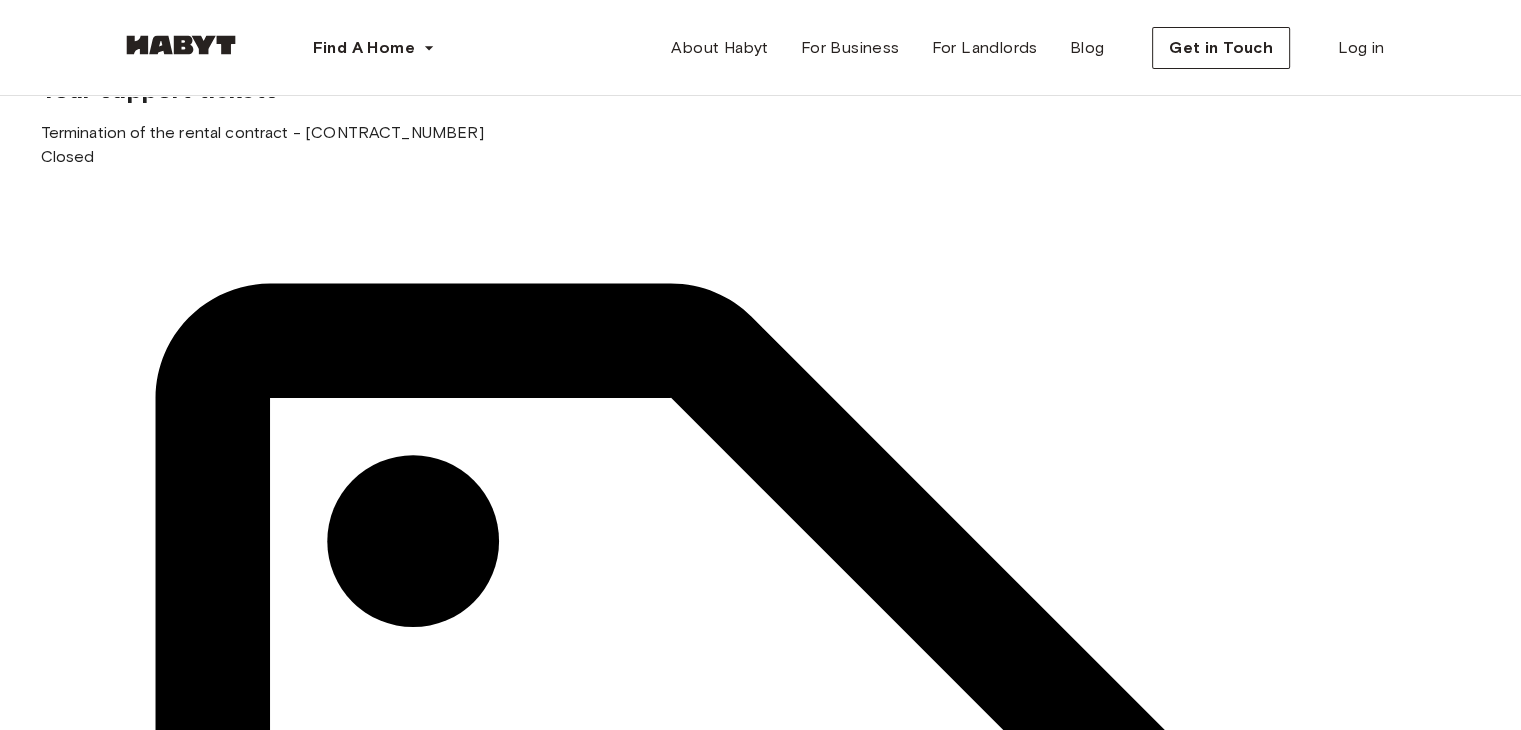 scroll, scrollTop: 0, scrollLeft: 0, axis: both 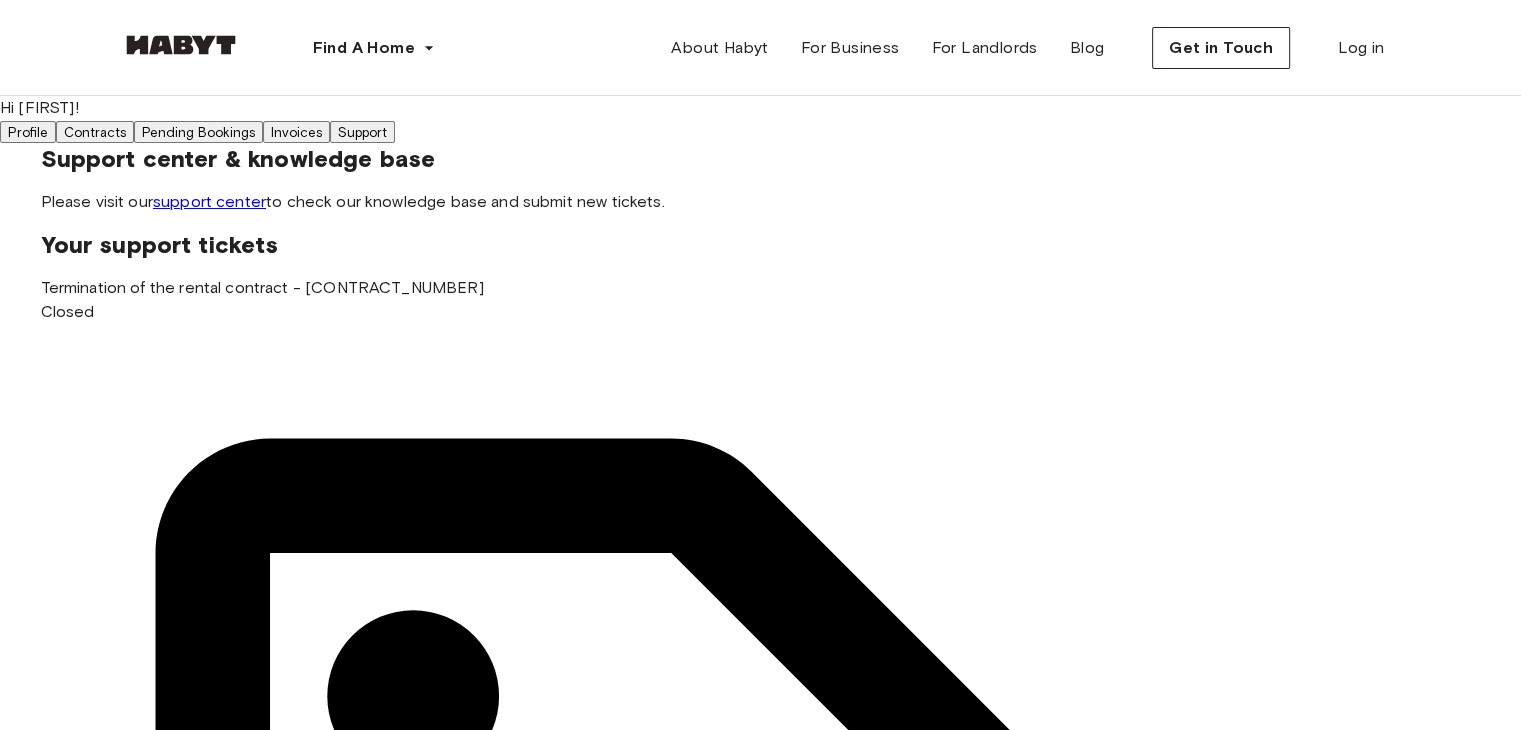 click on "Invoices" at bounding box center [296, 132] 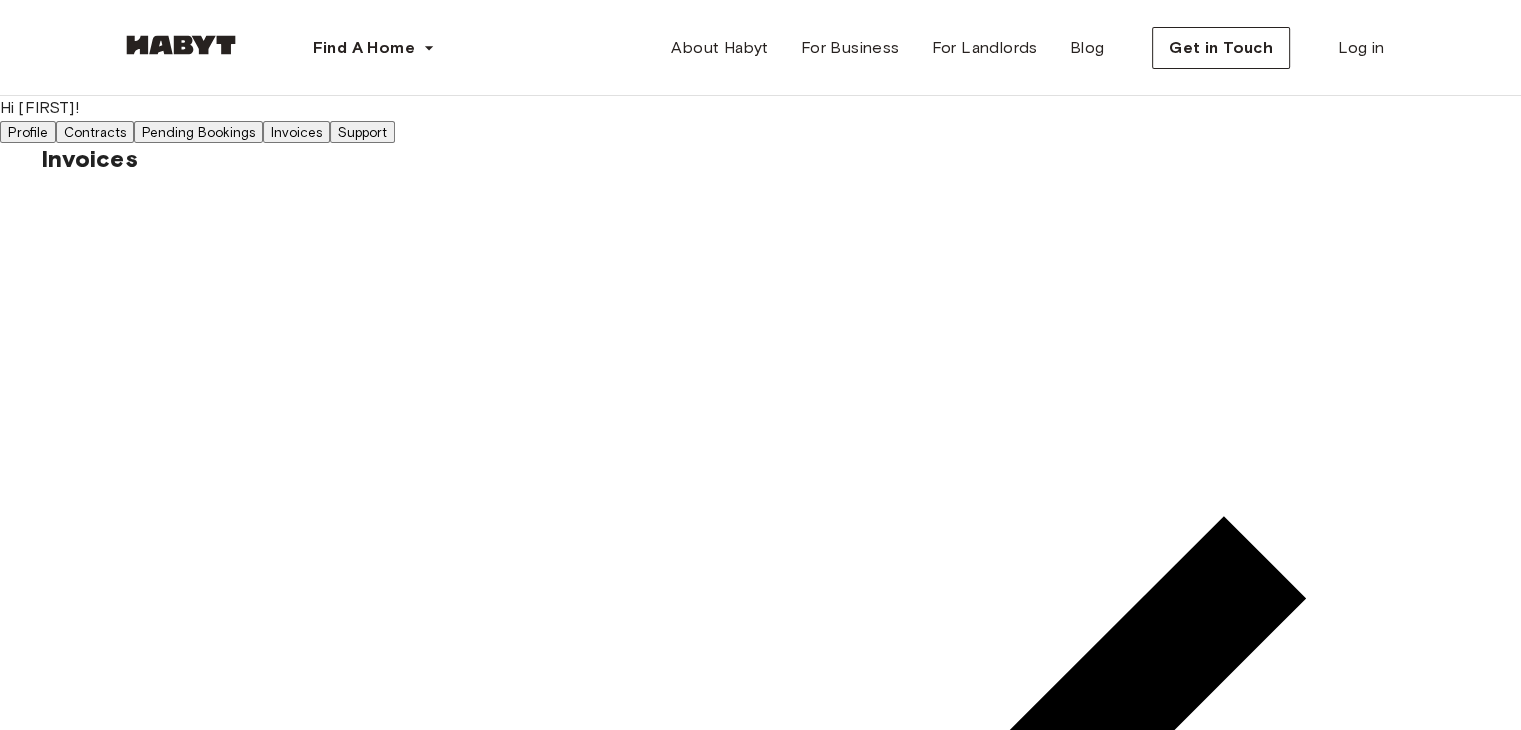 click on "Support" at bounding box center (362, 132) 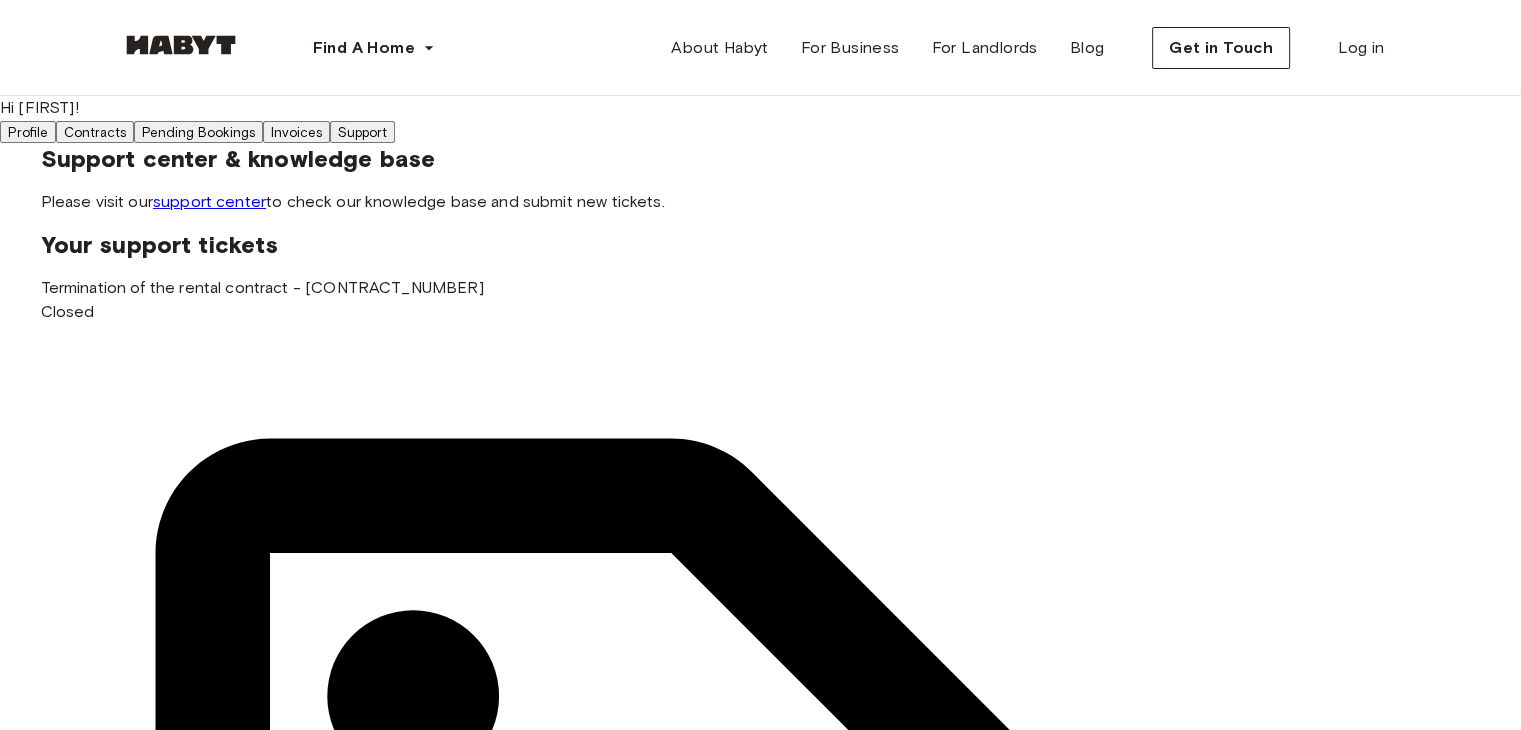 scroll, scrollTop: 285, scrollLeft: 0, axis: vertical 